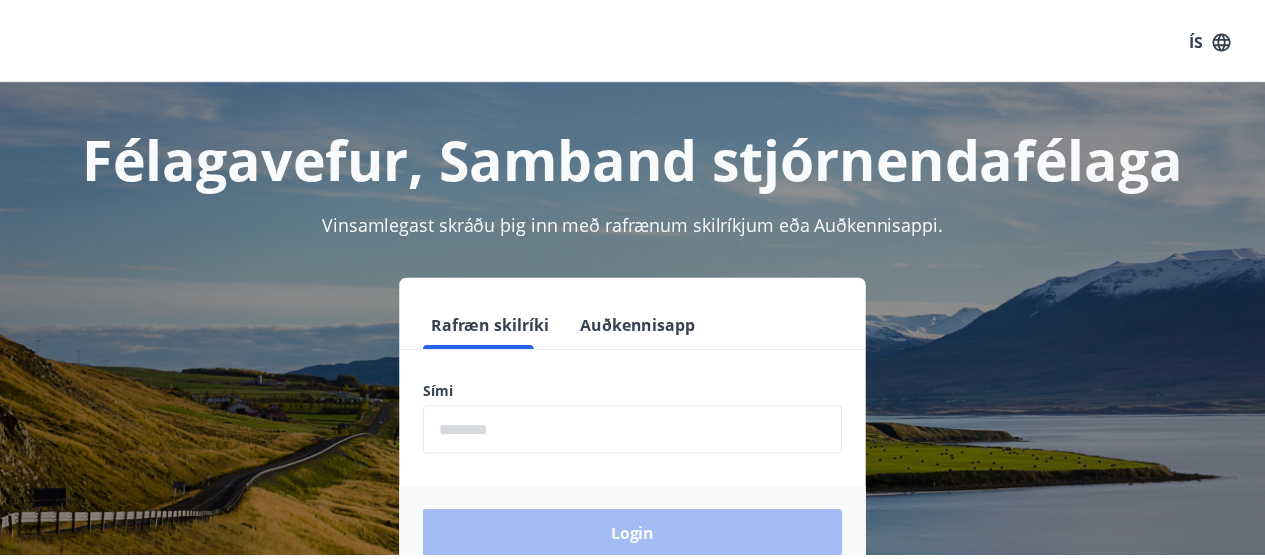 scroll, scrollTop: 0, scrollLeft: 0, axis: both 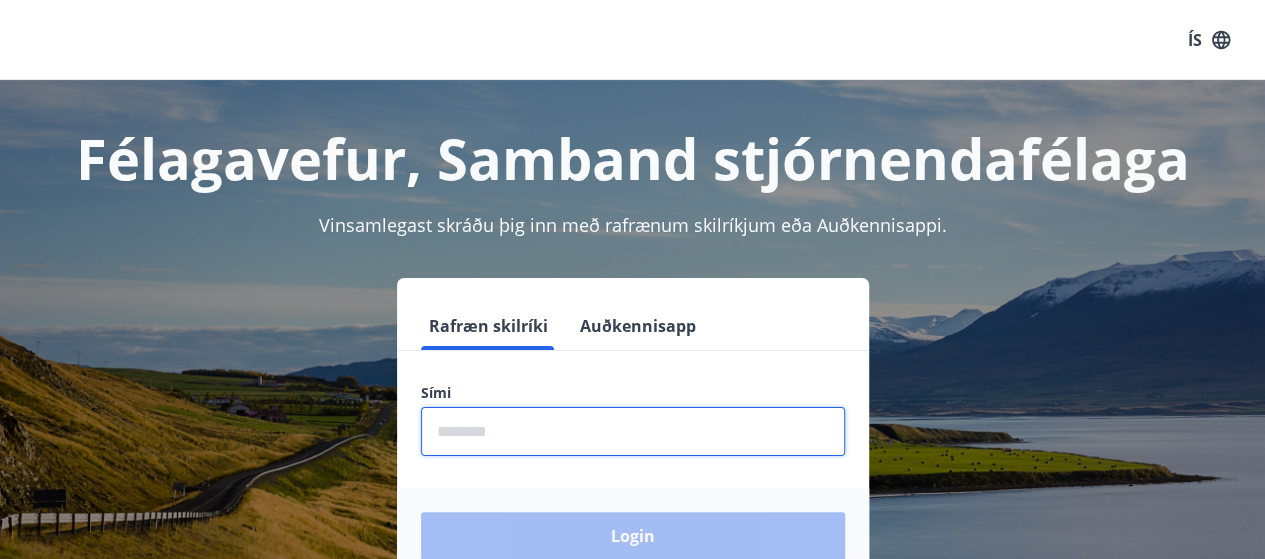 click at bounding box center (633, 431) 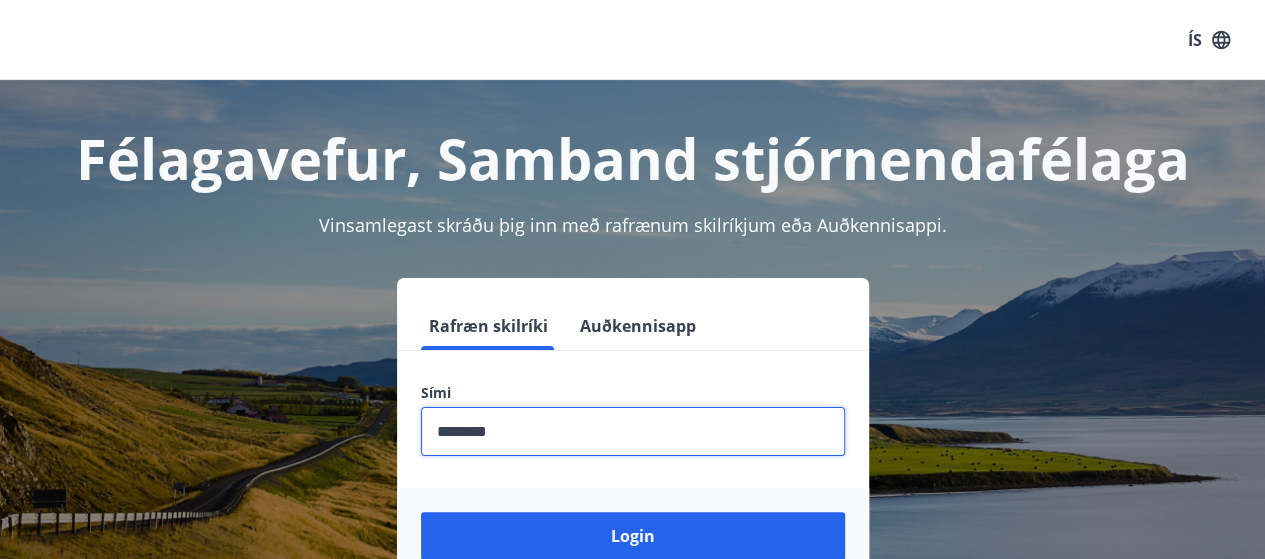 type on "********" 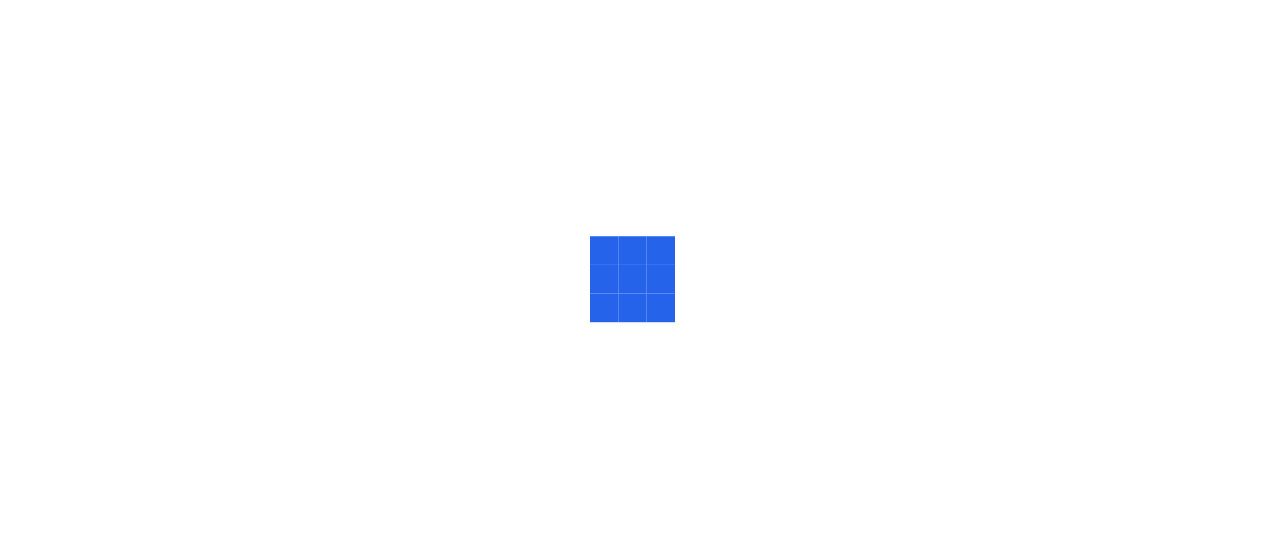 scroll, scrollTop: 0, scrollLeft: 0, axis: both 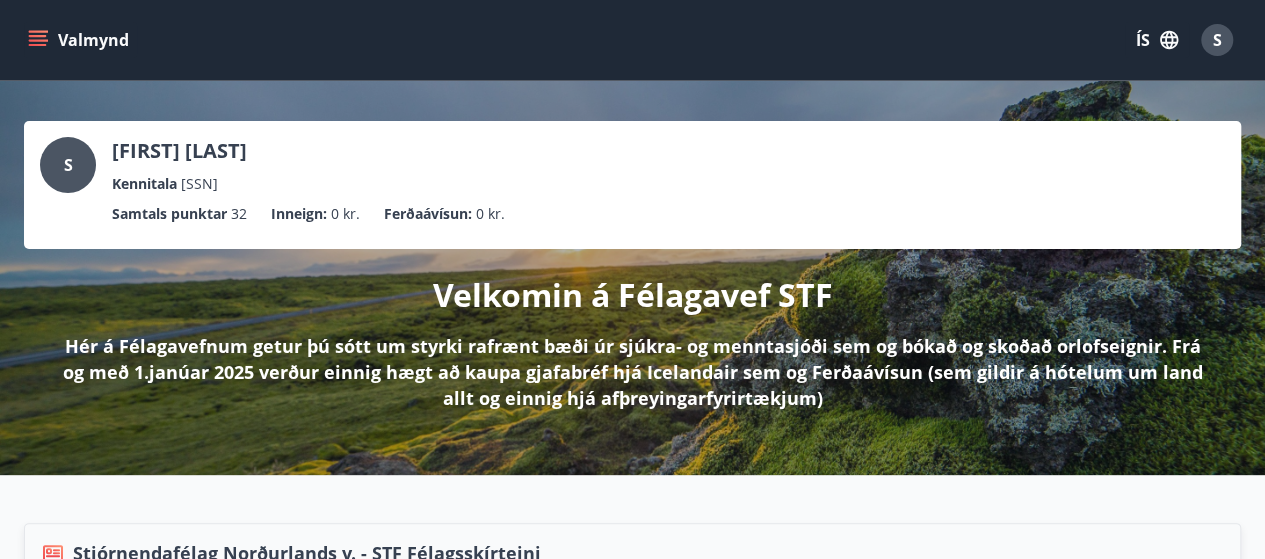 click 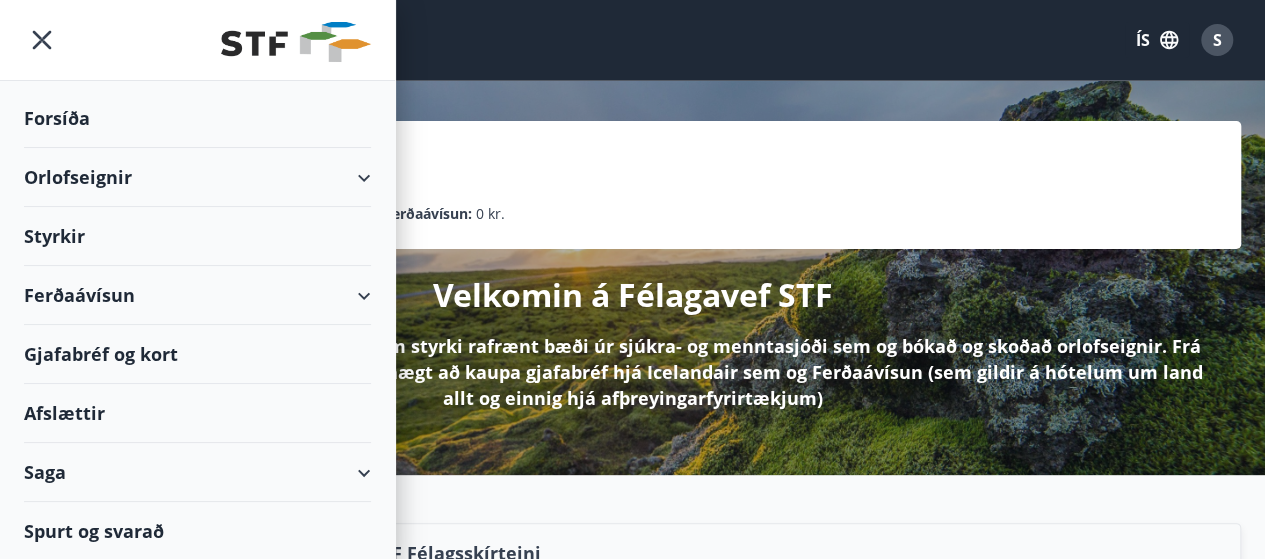 click on "Orlofseignir" at bounding box center [197, 177] 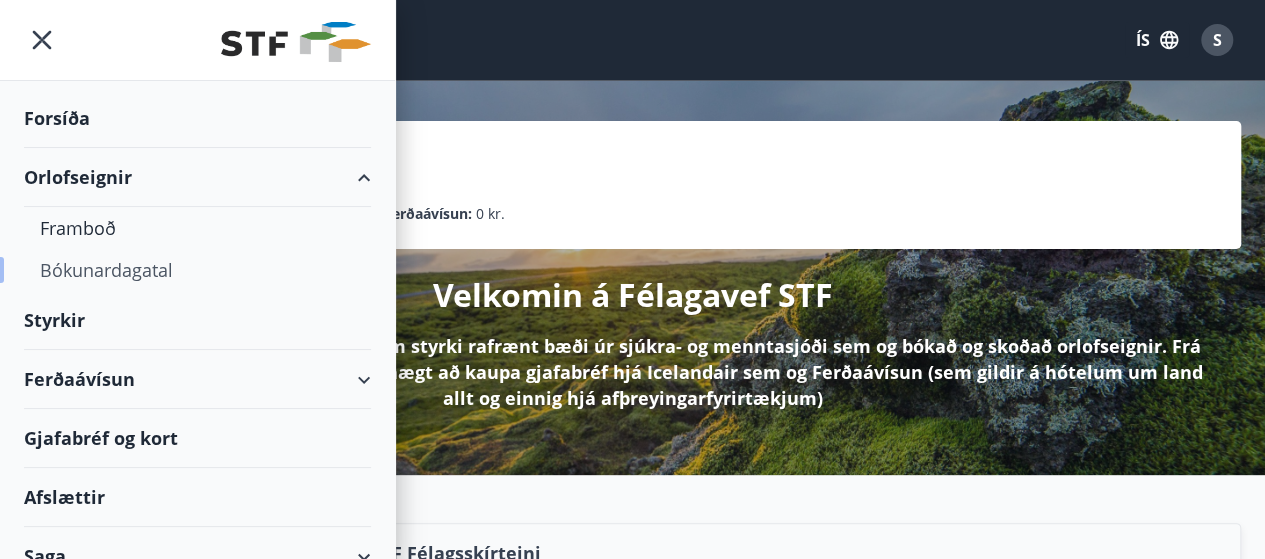 click on "Bókunardagatal" at bounding box center (197, 270) 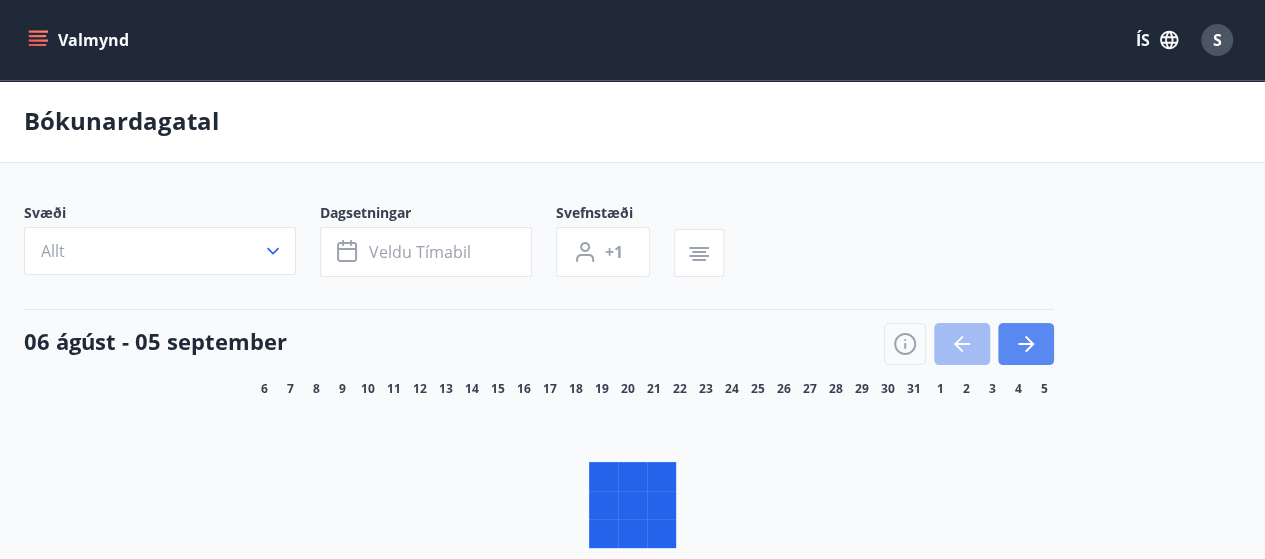 click 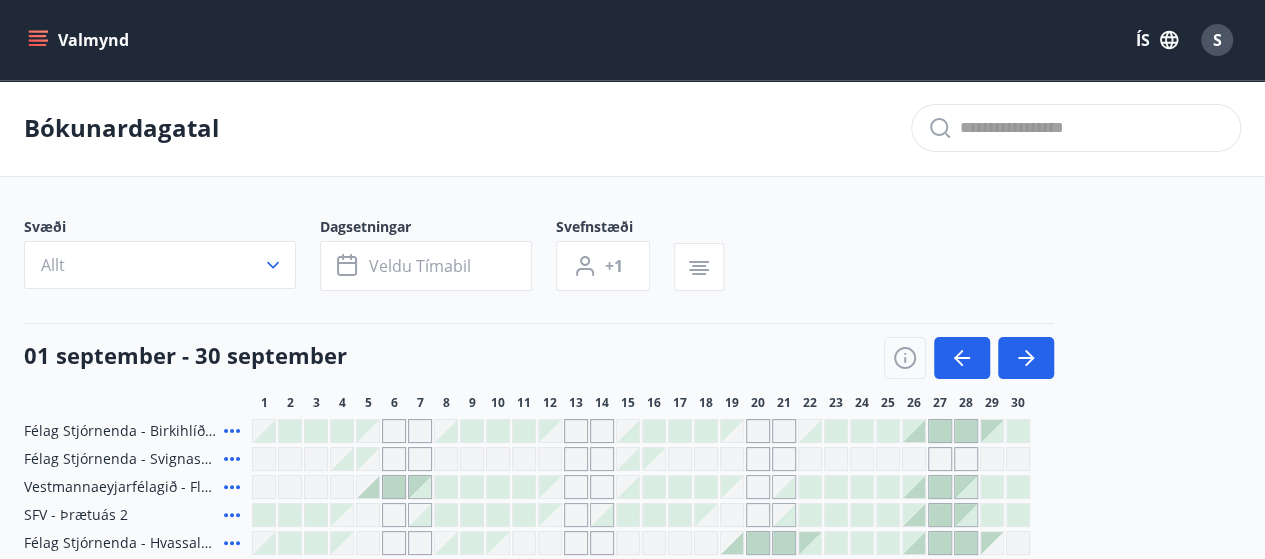 type 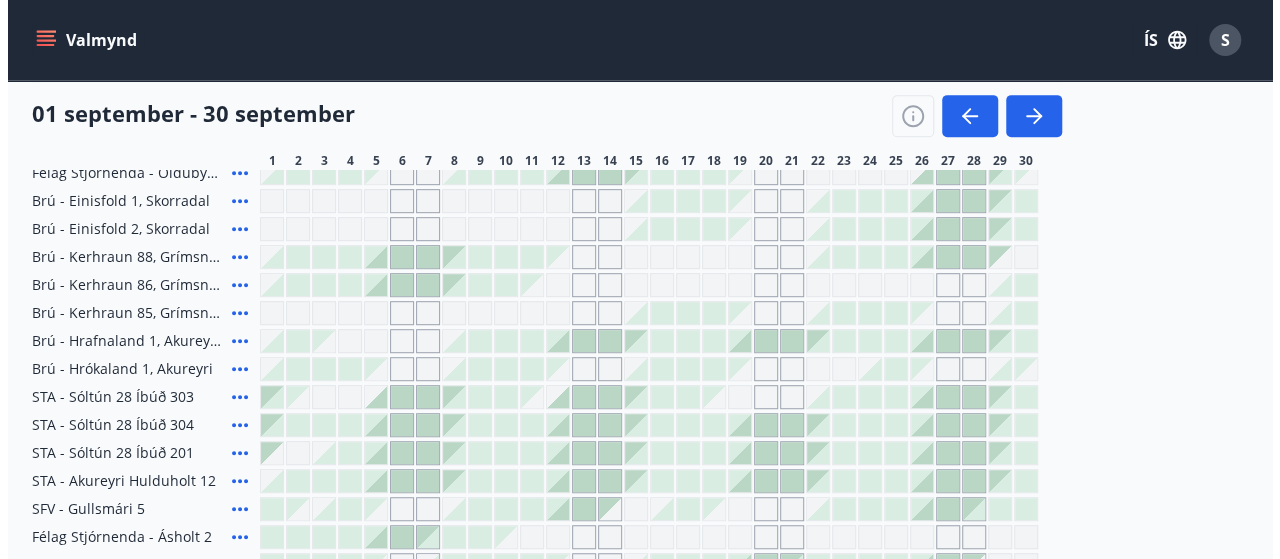 scroll, scrollTop: 406, scrollLeft: 0, axis: vertical 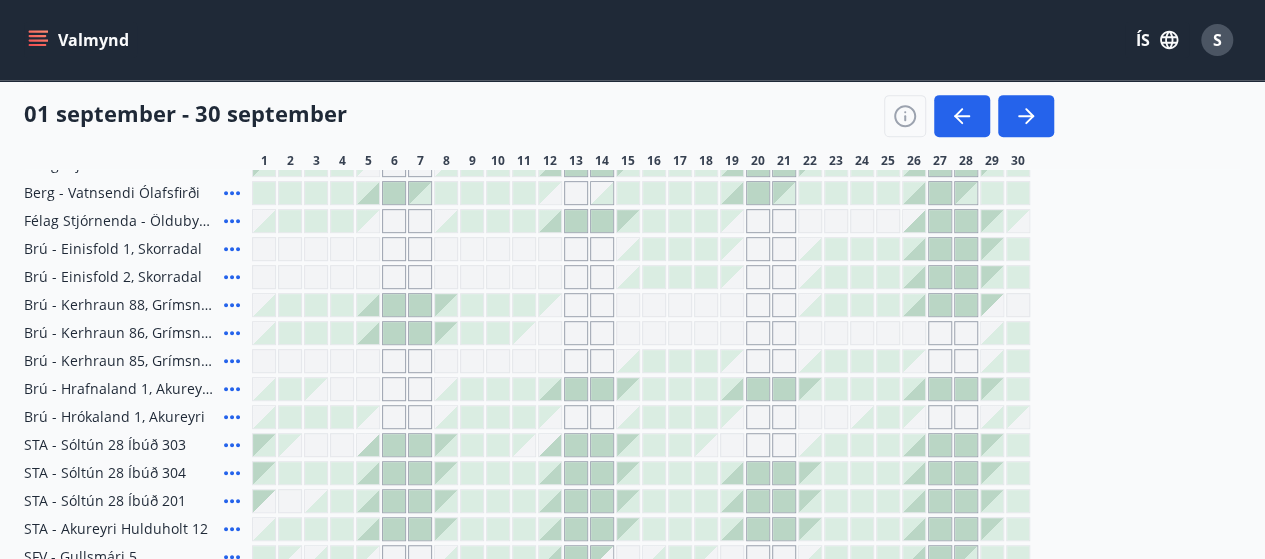 click 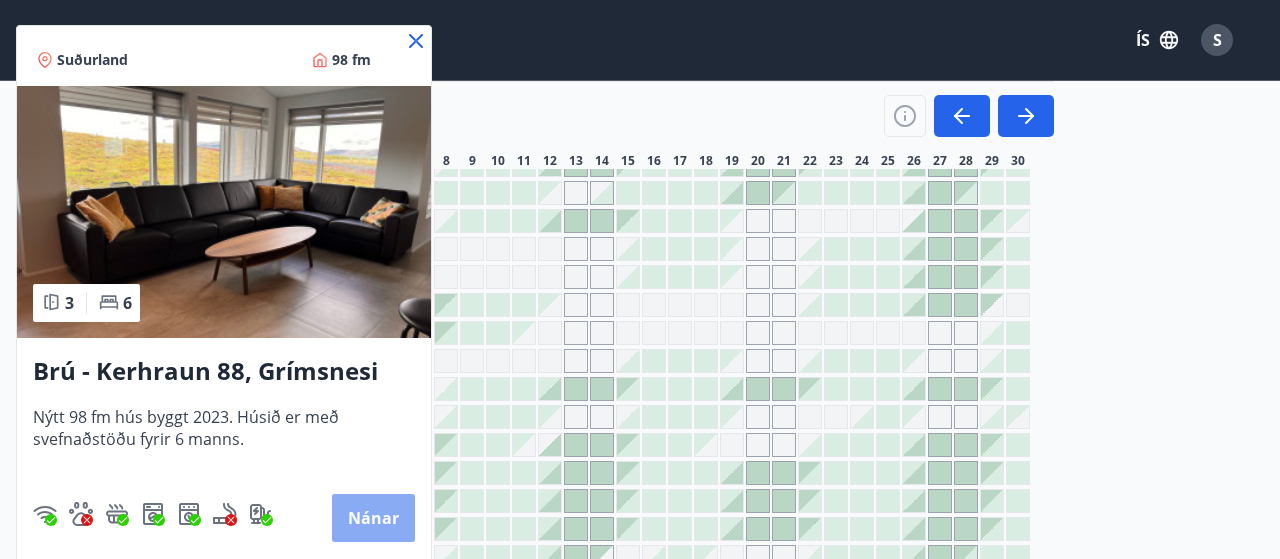 click on "Nánar" at bounding box center (373, 518) 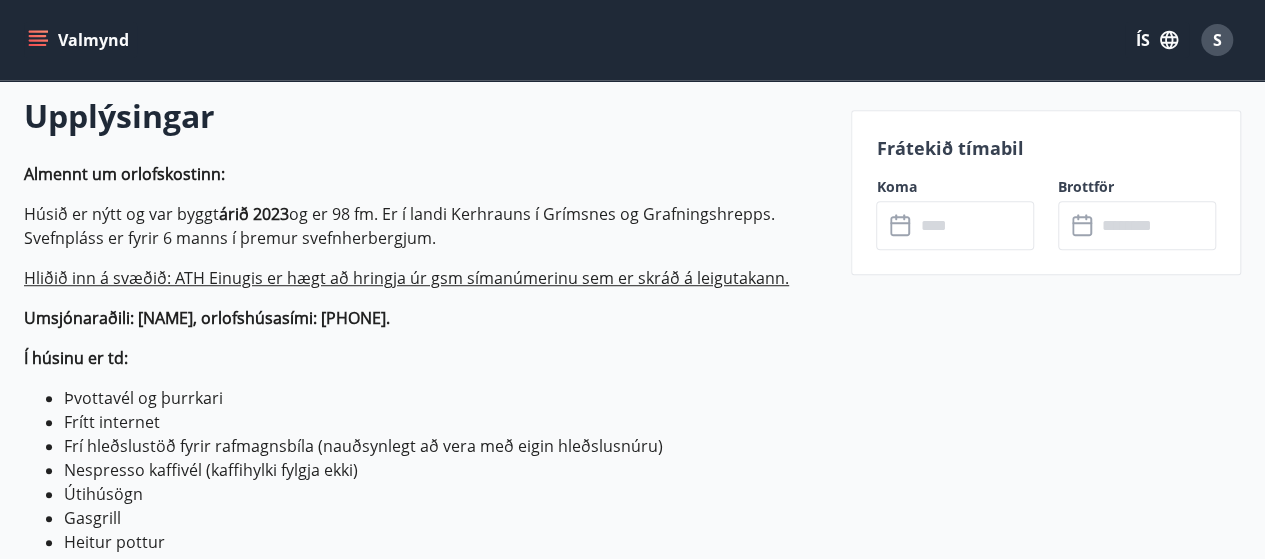 scroll, scrollTop: 520, scrollLeft: 0, axis: vertical 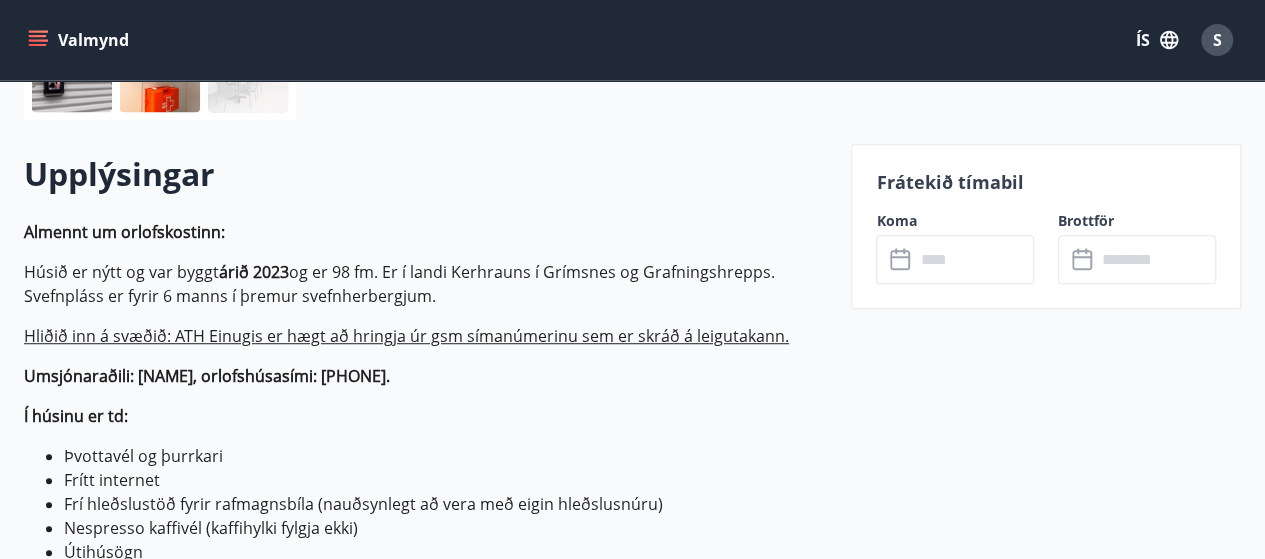 click at bounding box center (974, 259) 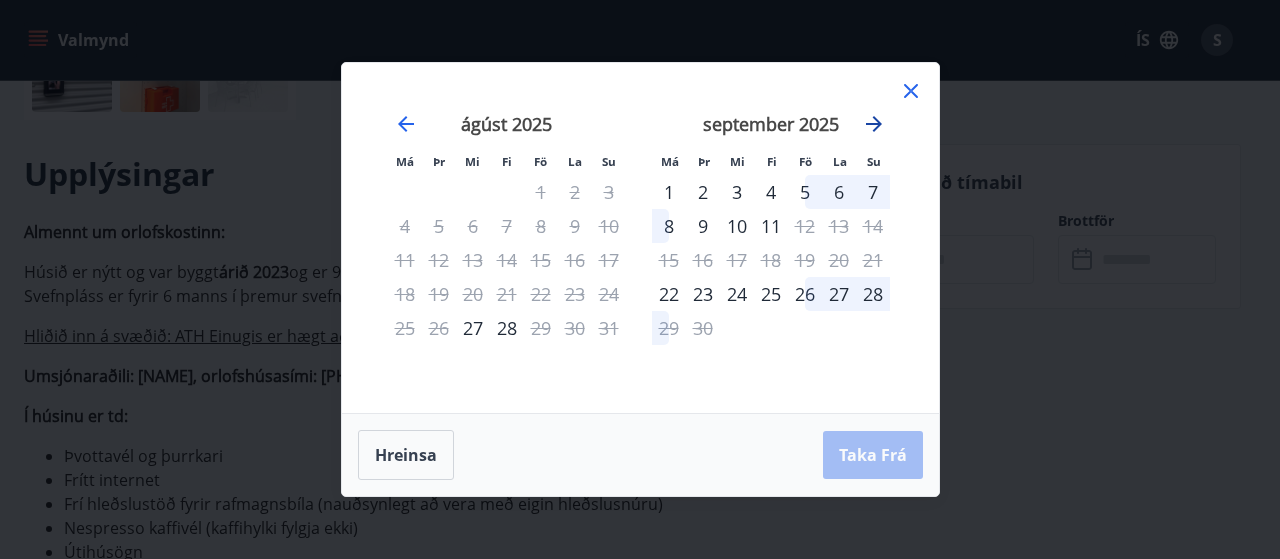 click 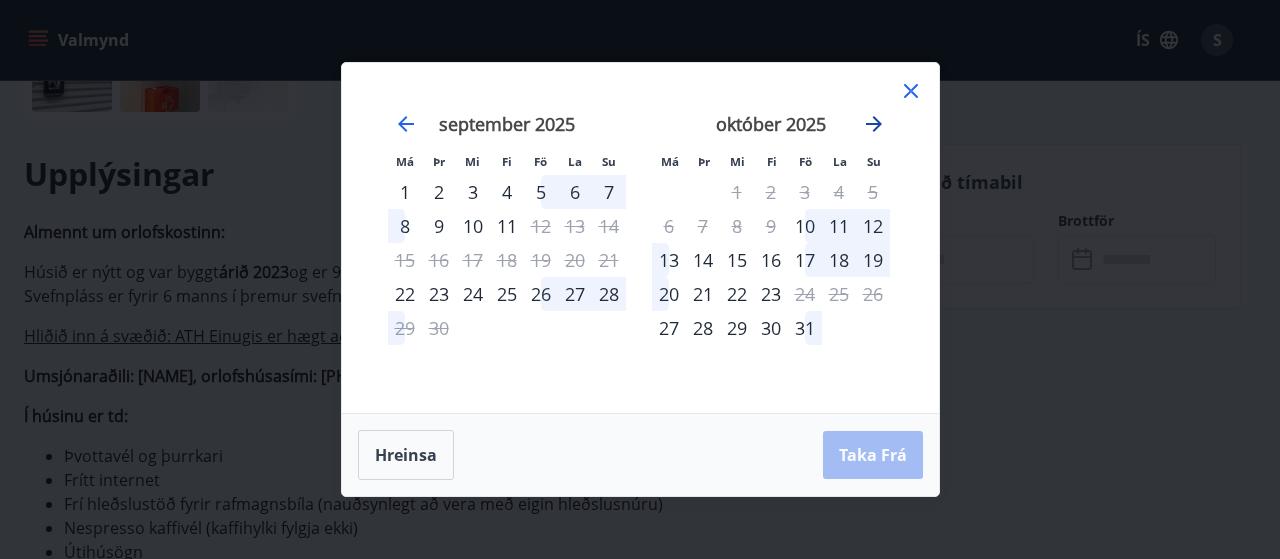 click 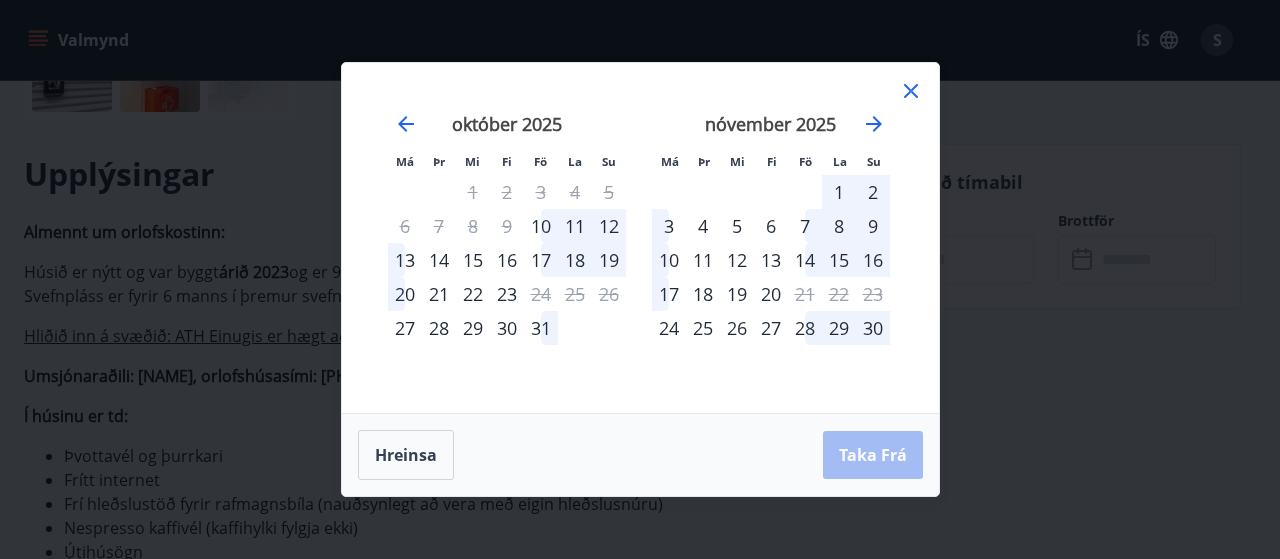 click on "31" at bounding box center [541, 328] 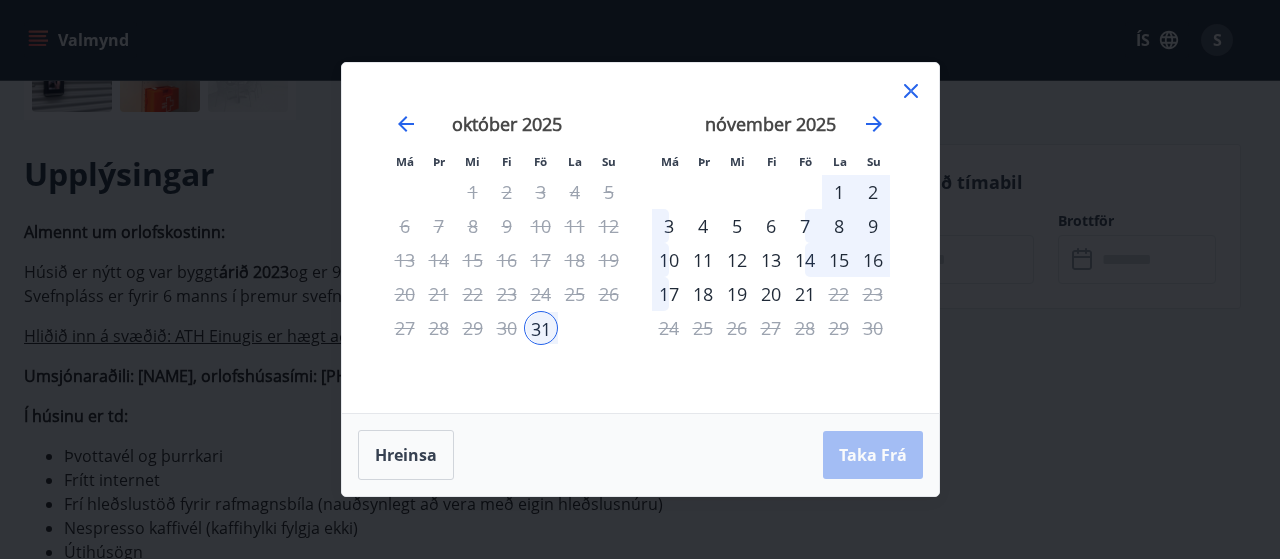 click on "2" at bounding box center (873, 192) 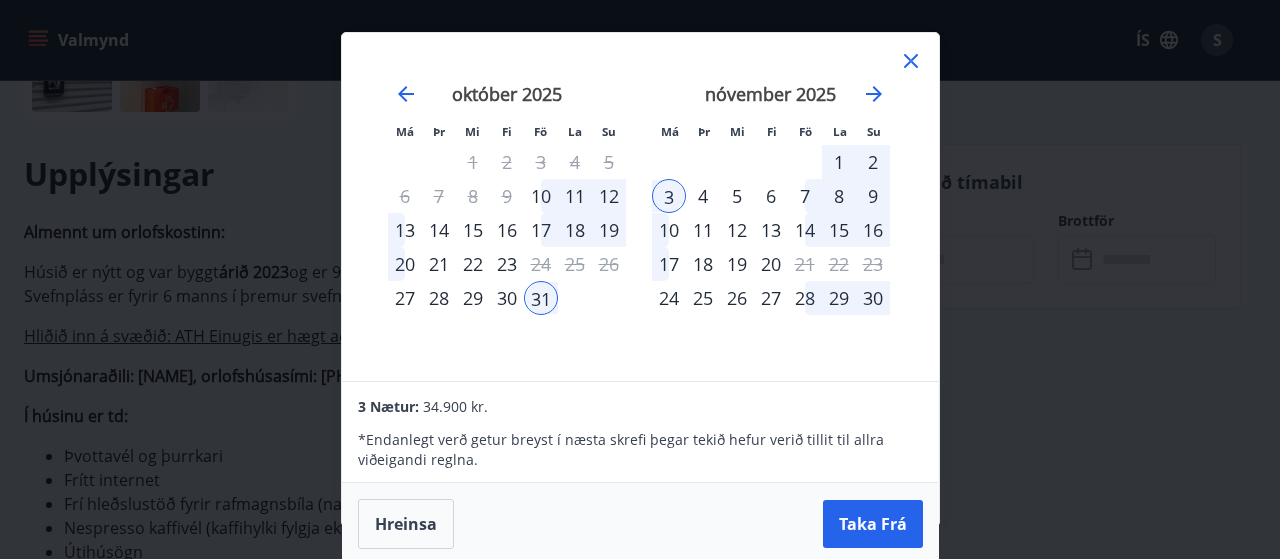 click on "2" at bounding box center [873, 162] 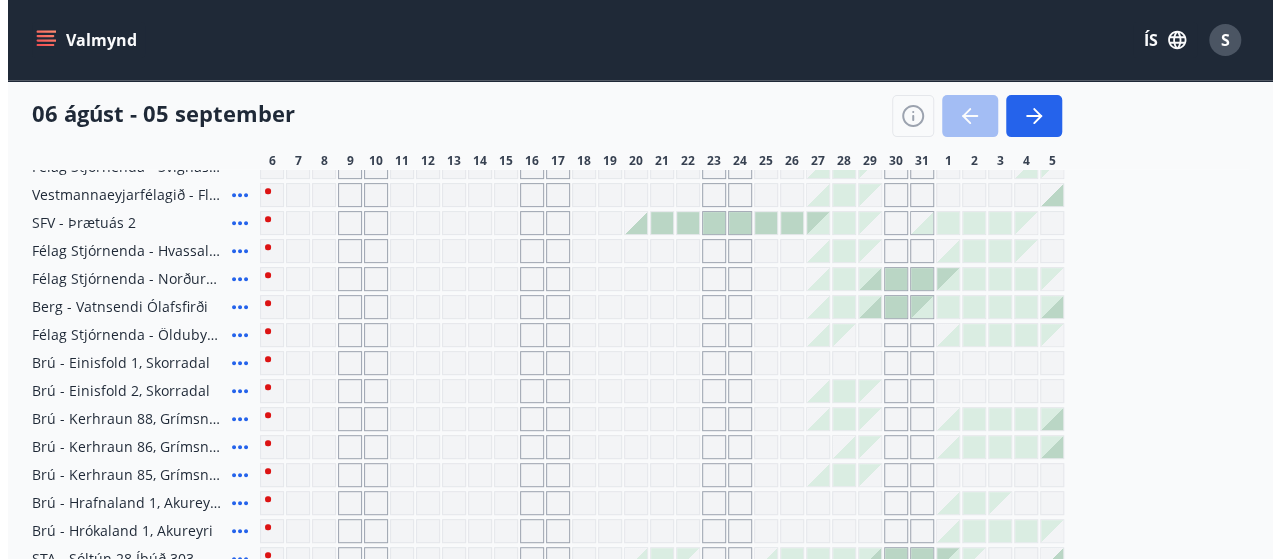scroll, scrollTop: 520, scrollLeft: 0, axis: vertical 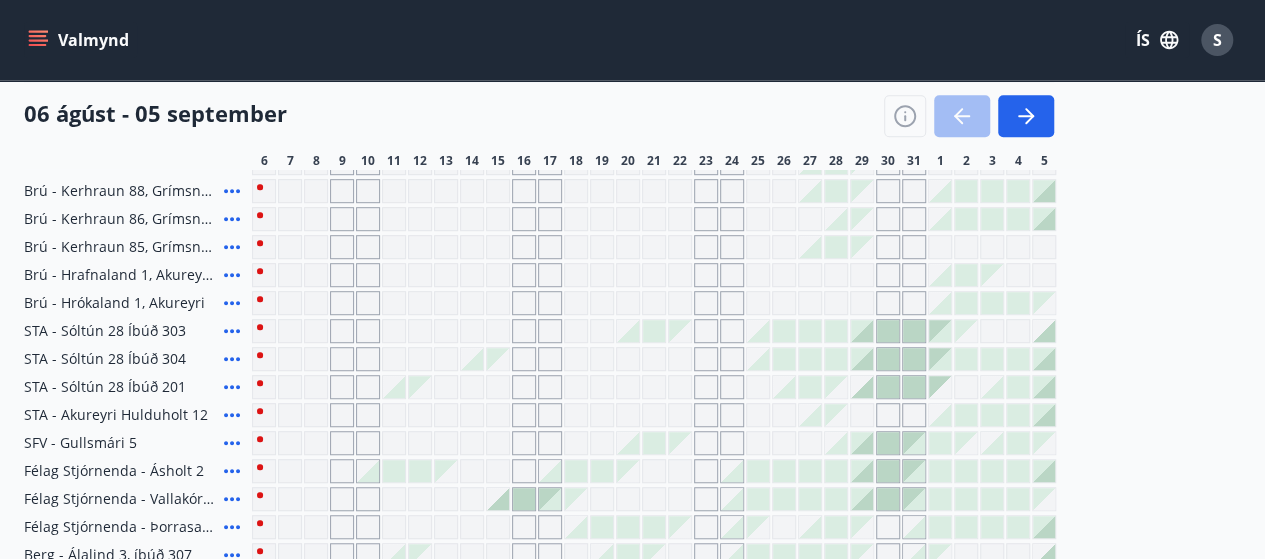 click 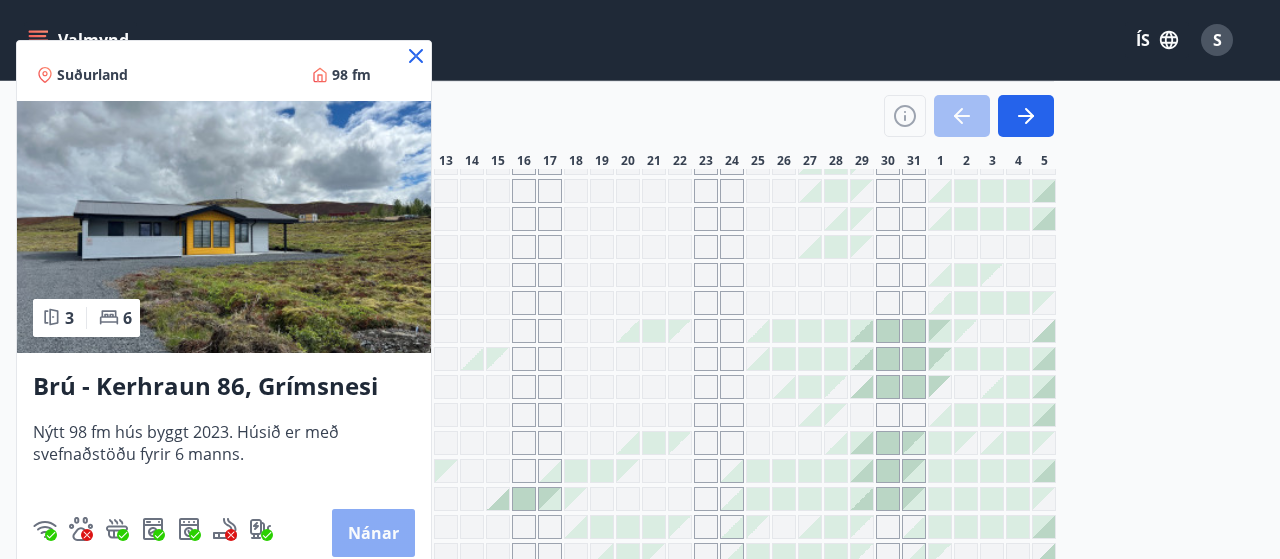 click on "Nánar" at bounding box center (373, 533) 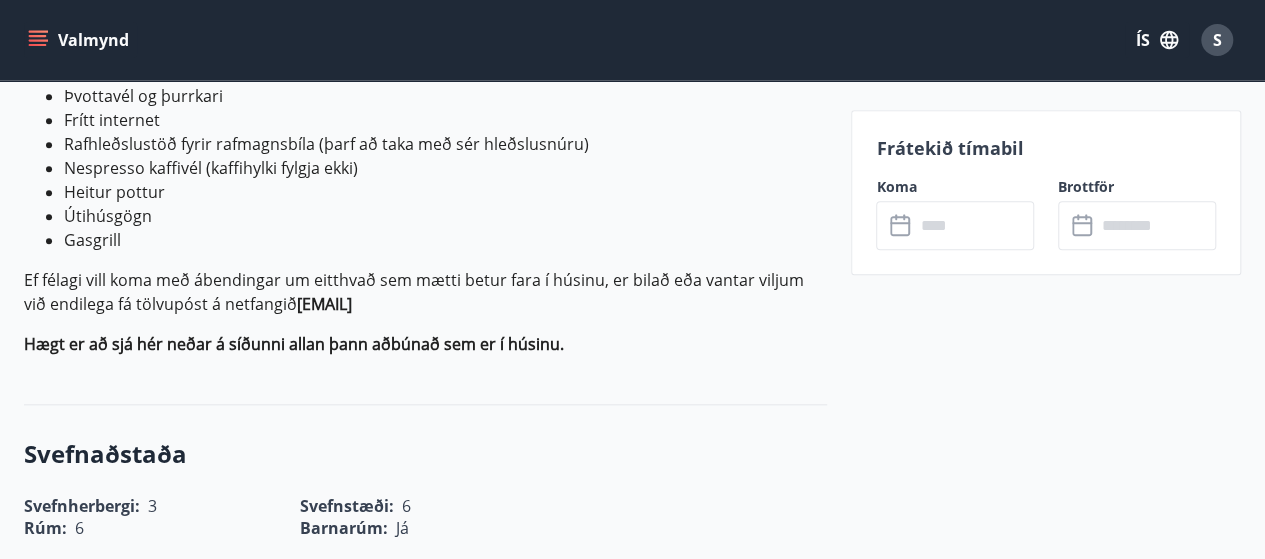 scroll, scrollTop: 880, scrollLeft: 0, axis: vertical 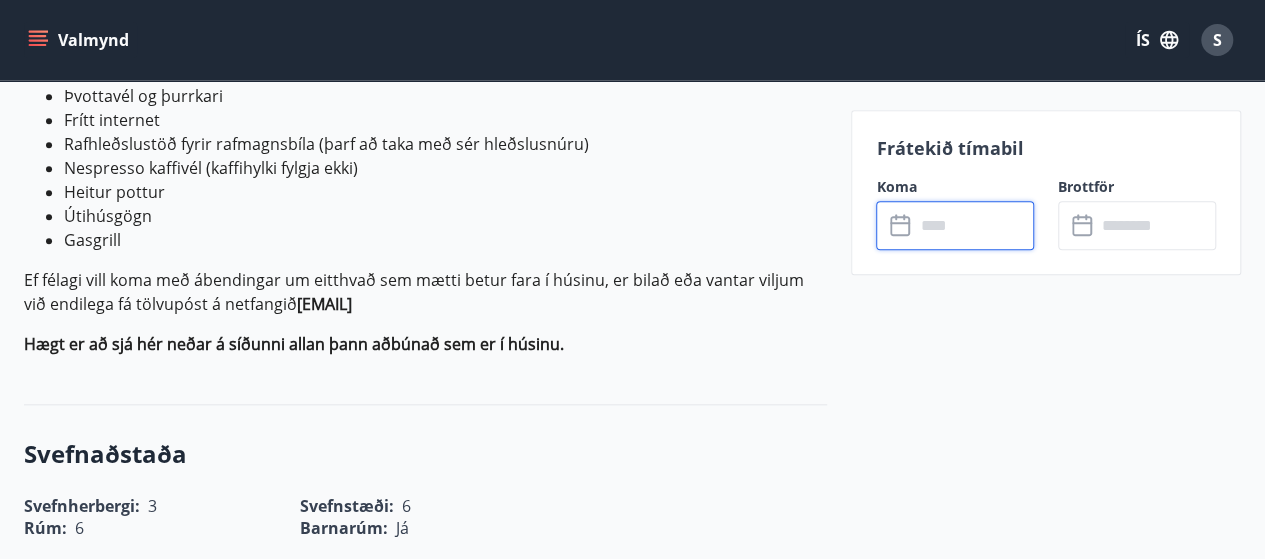 click at bounding box center [974, 225] 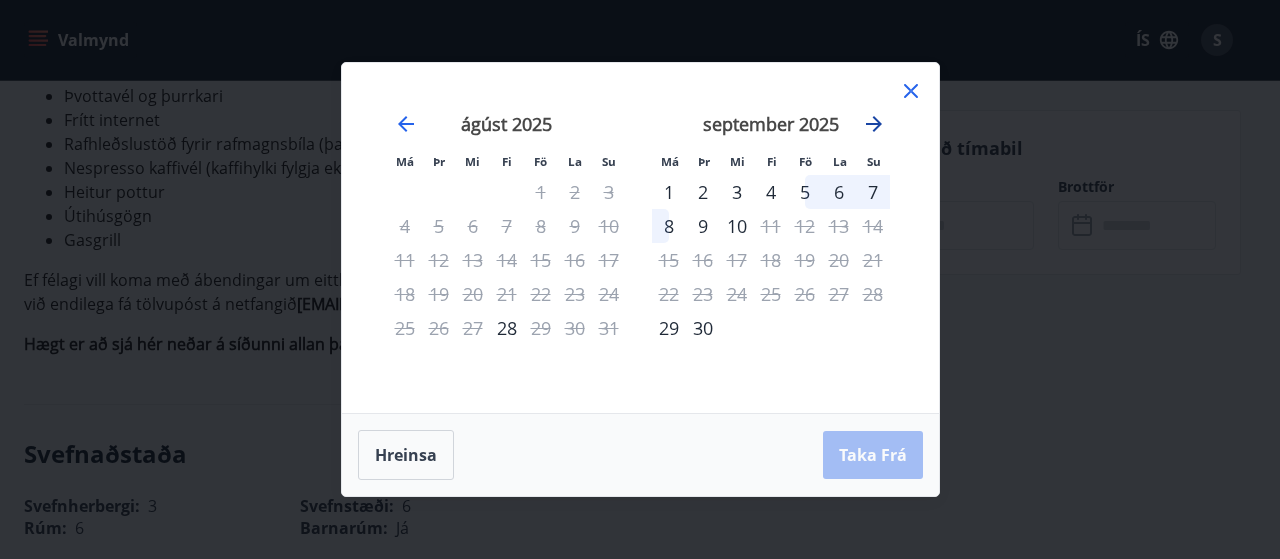 click 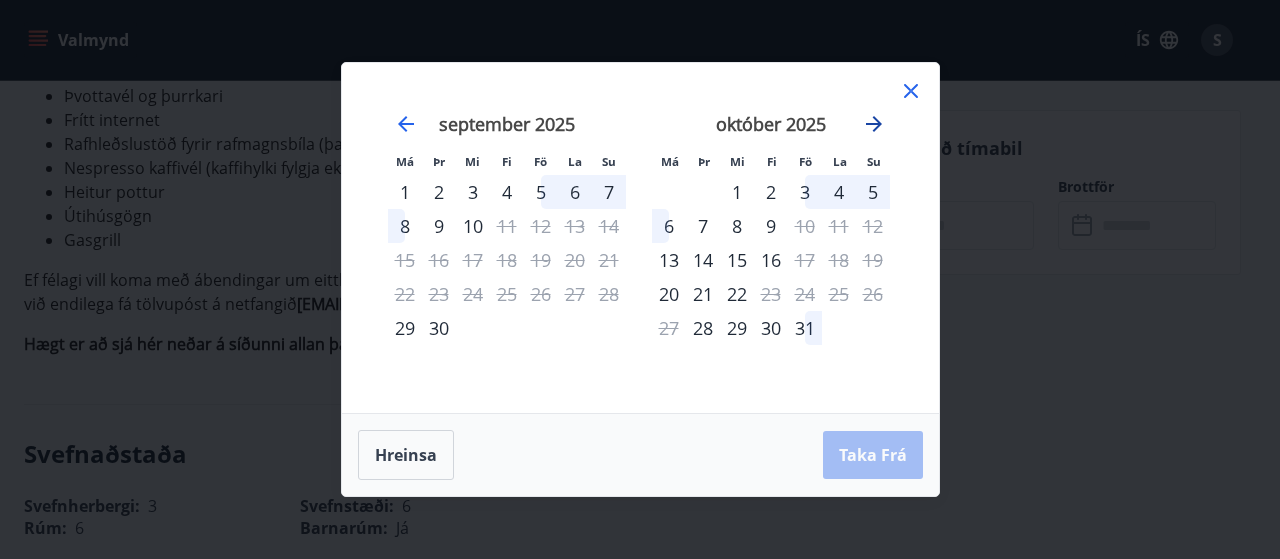click 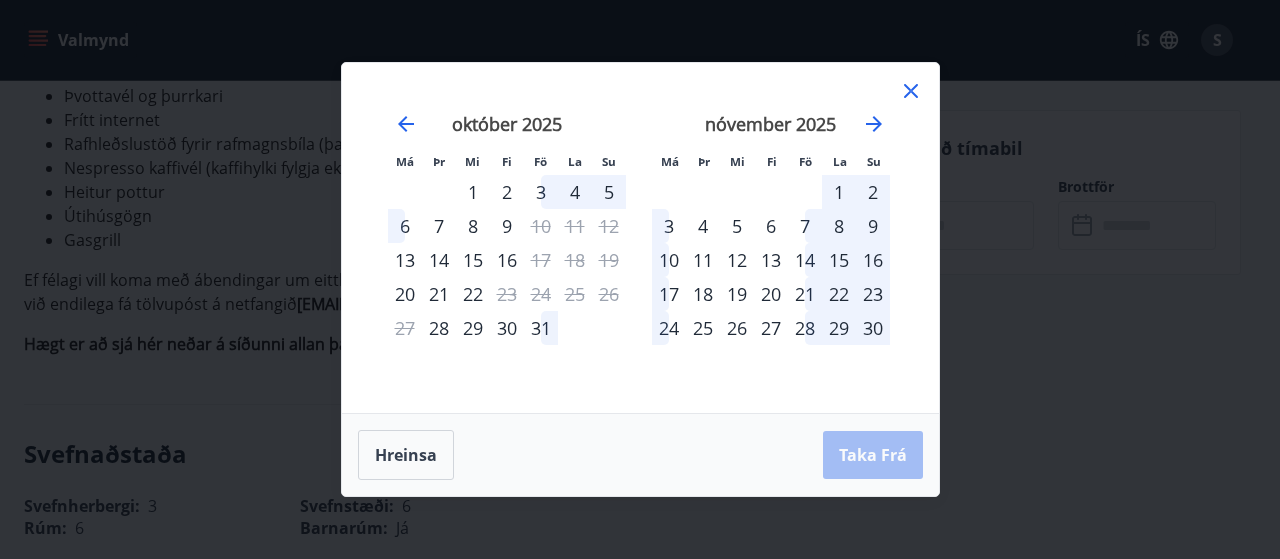 click on "31" at bounding box center [541, 328] 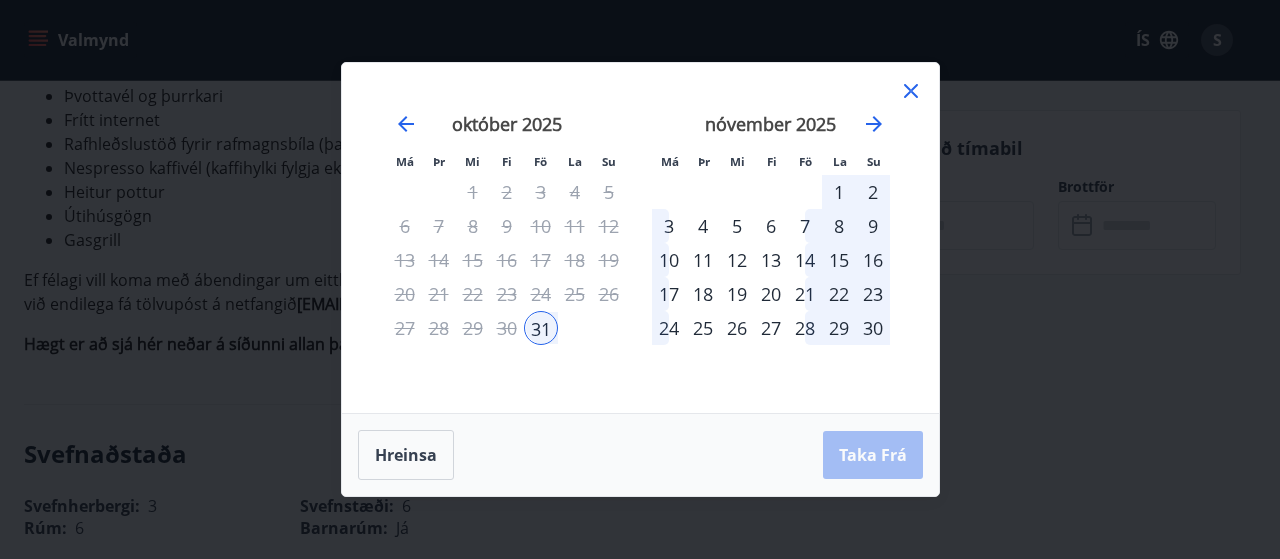 click on "2" at bounding box center [873, 192] 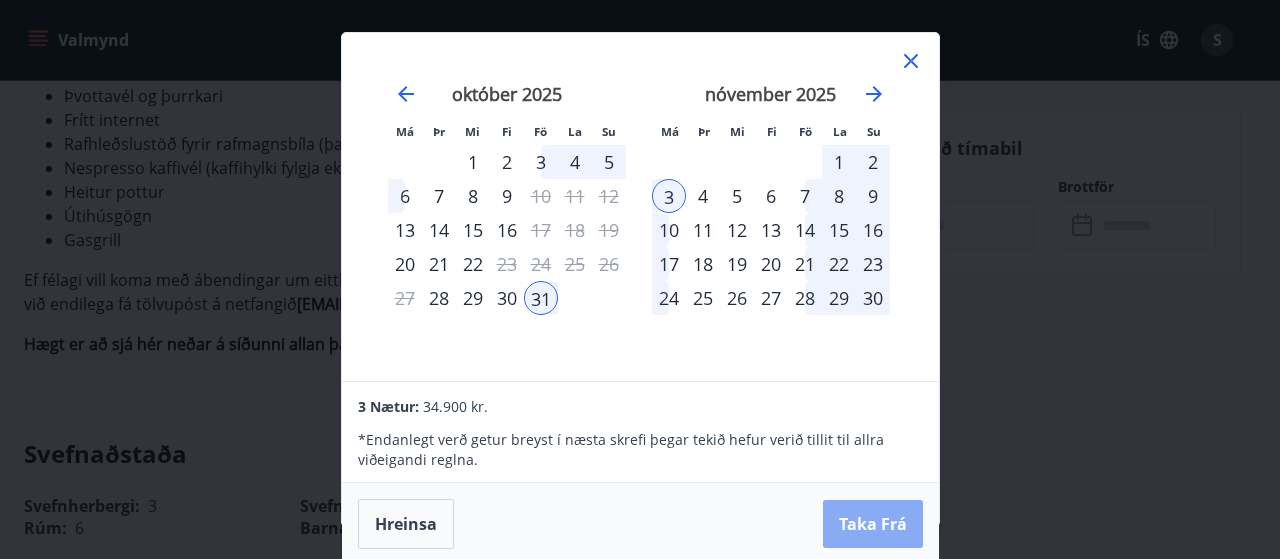 click on "Taka Frá" at bounding box center (873, 524) 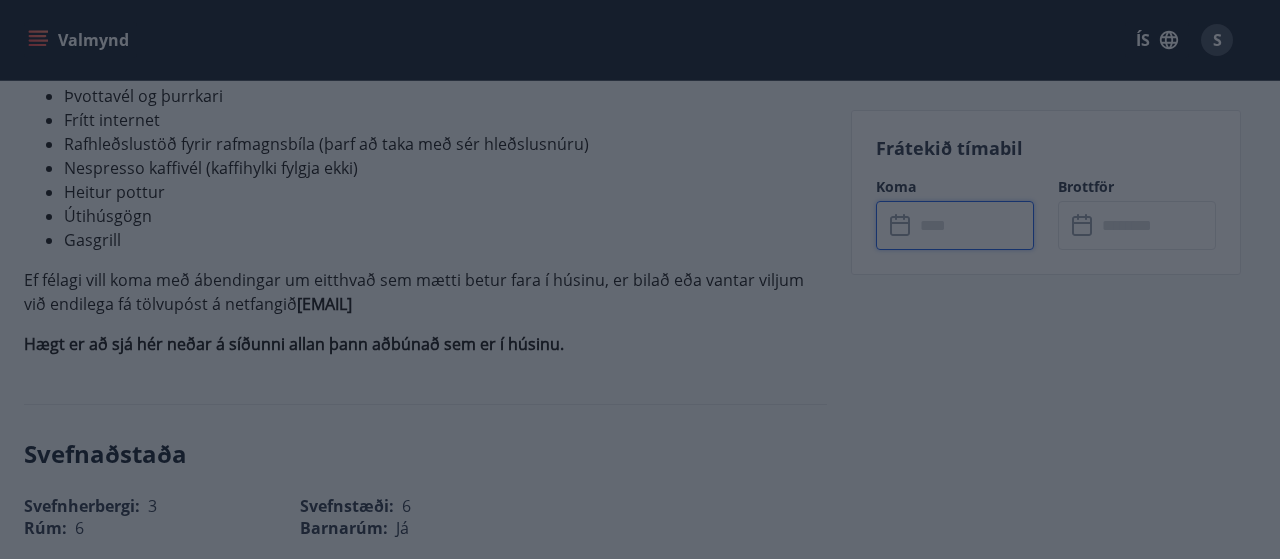 type on "******" 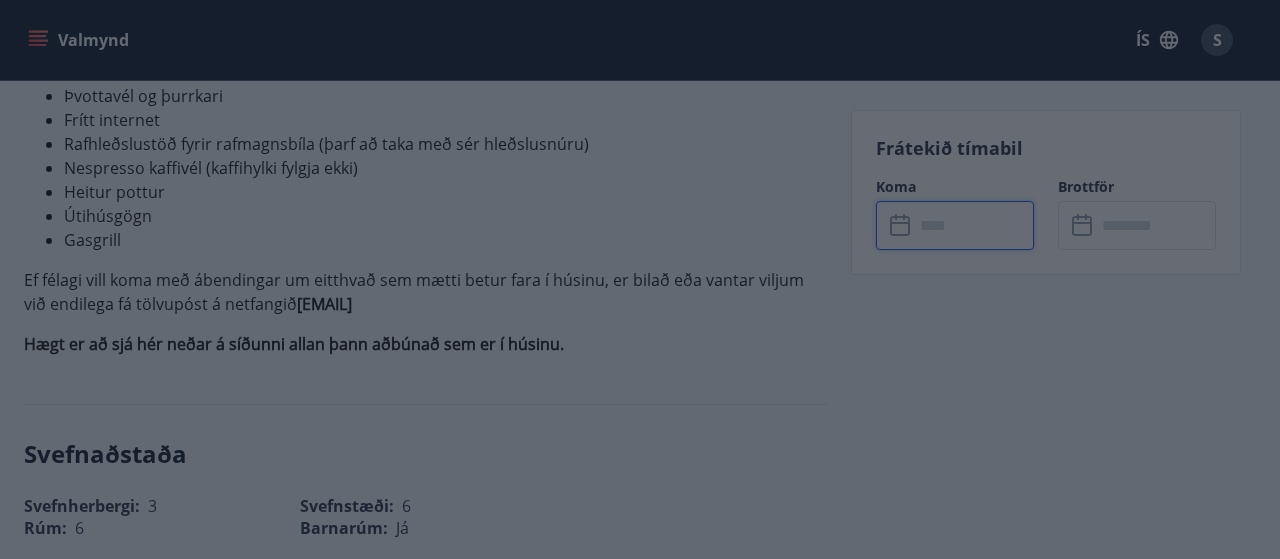 type on "******" 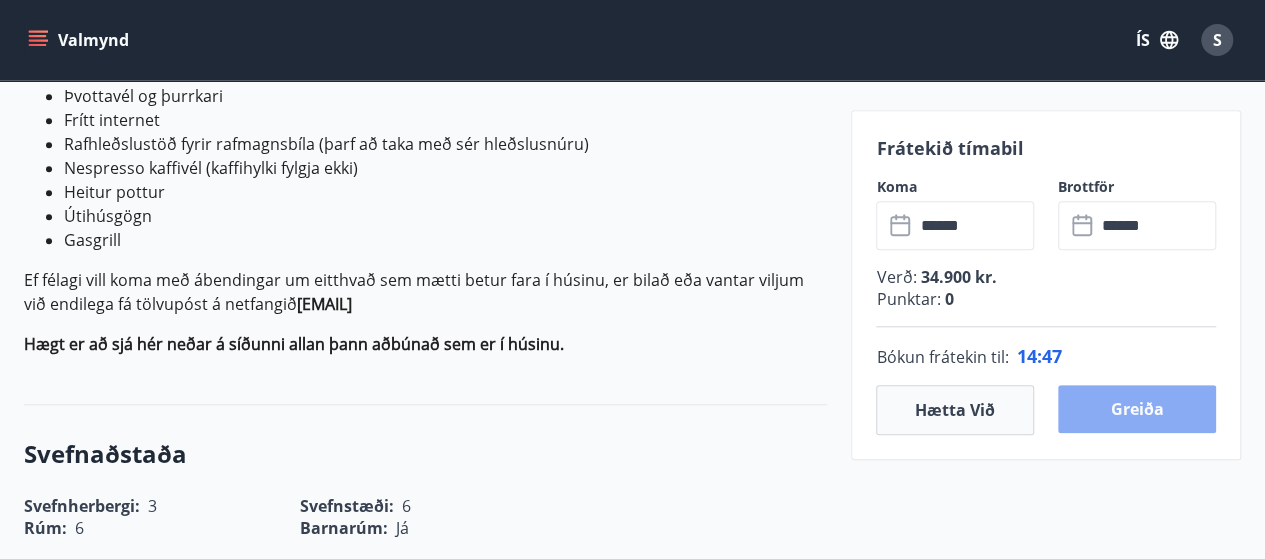 click on "Greiða" at bounding box center [1137, 409] 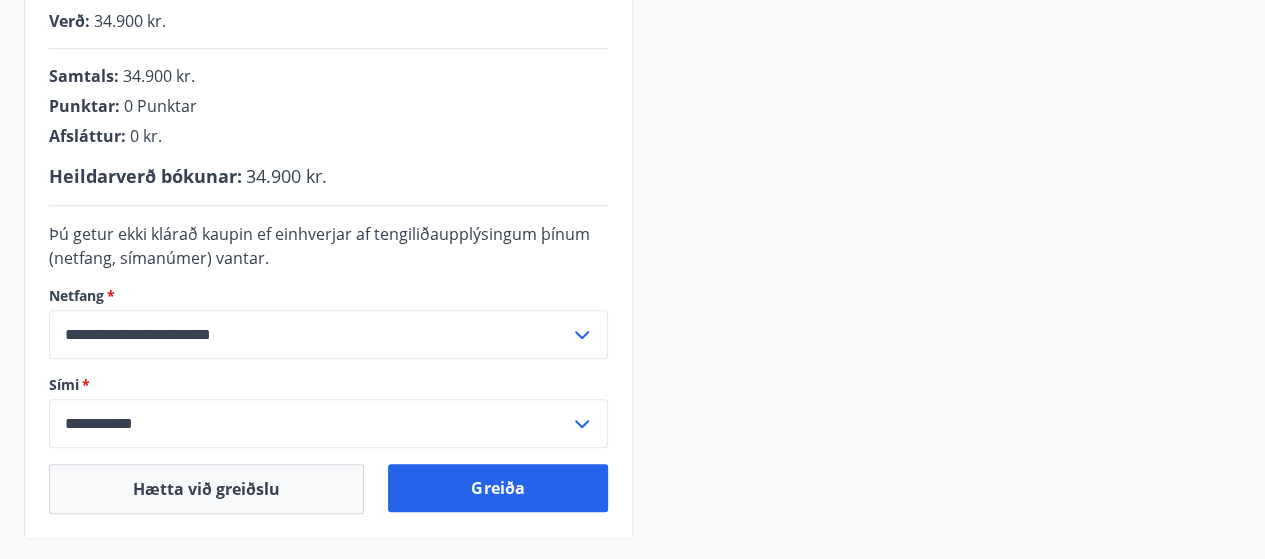 scroll, scrollTop: 735, scrollLeft: 0, axis: vertical 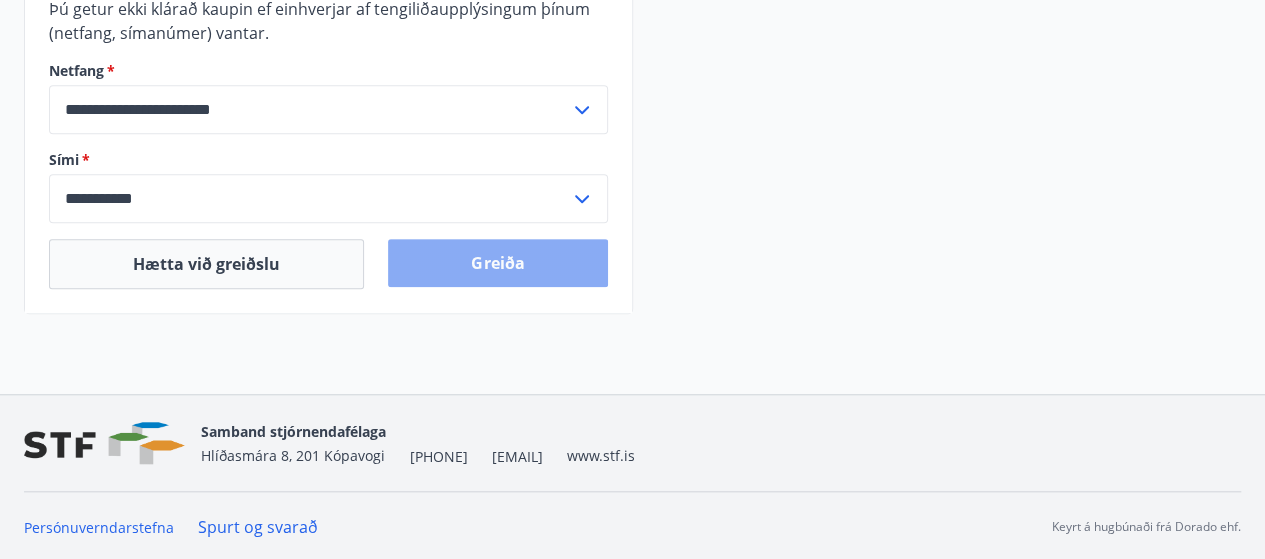 click on "Greiða" at bounding box center [497, 263] 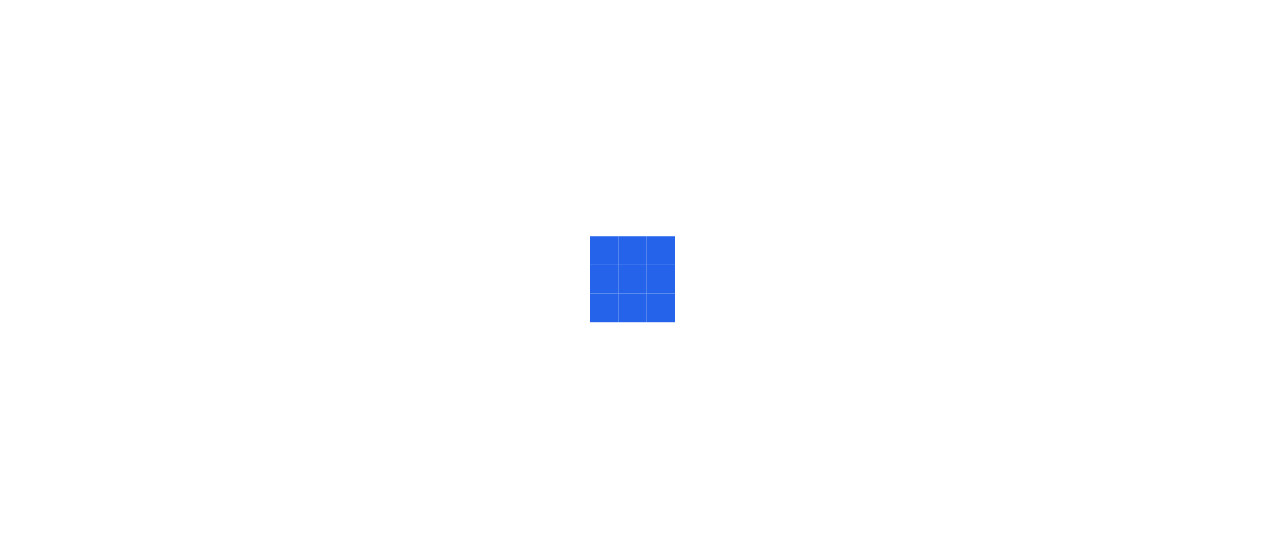 scroll, scrollTop: 0, scrollLeft: 0, axis: both 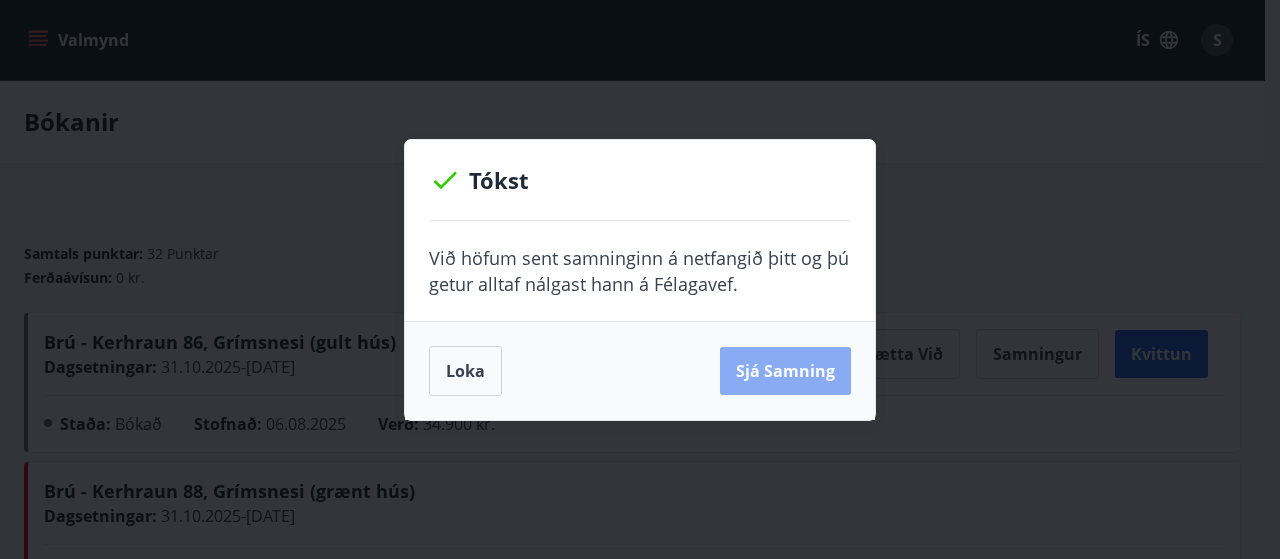 click on "Sjá samning" at bounding box center [785, 371] 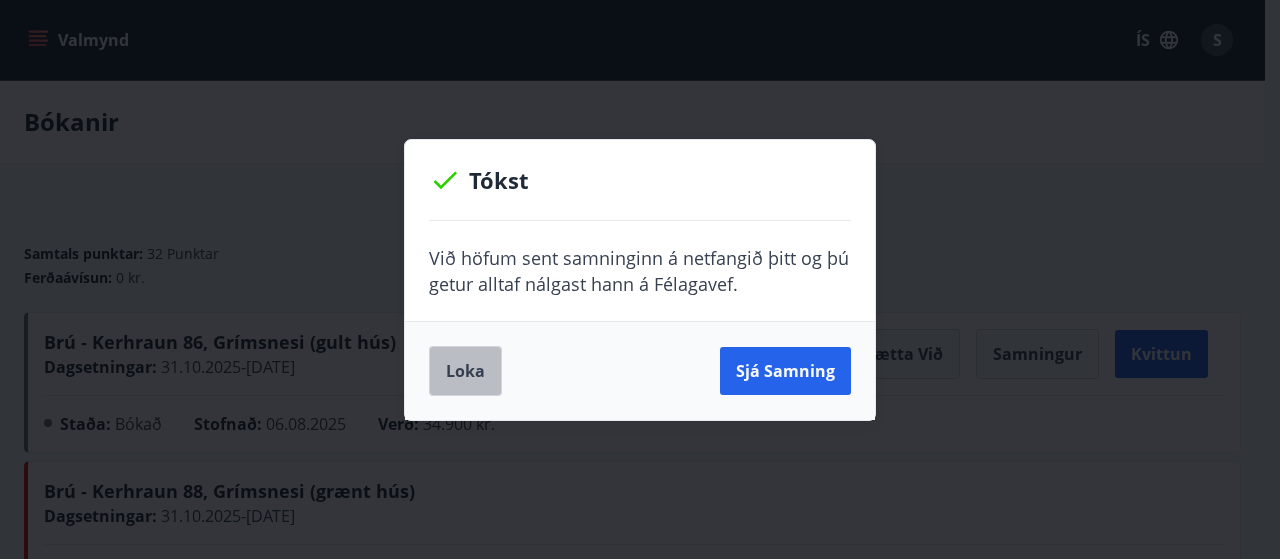 click on "Loka" at bounding box center (465, 371) 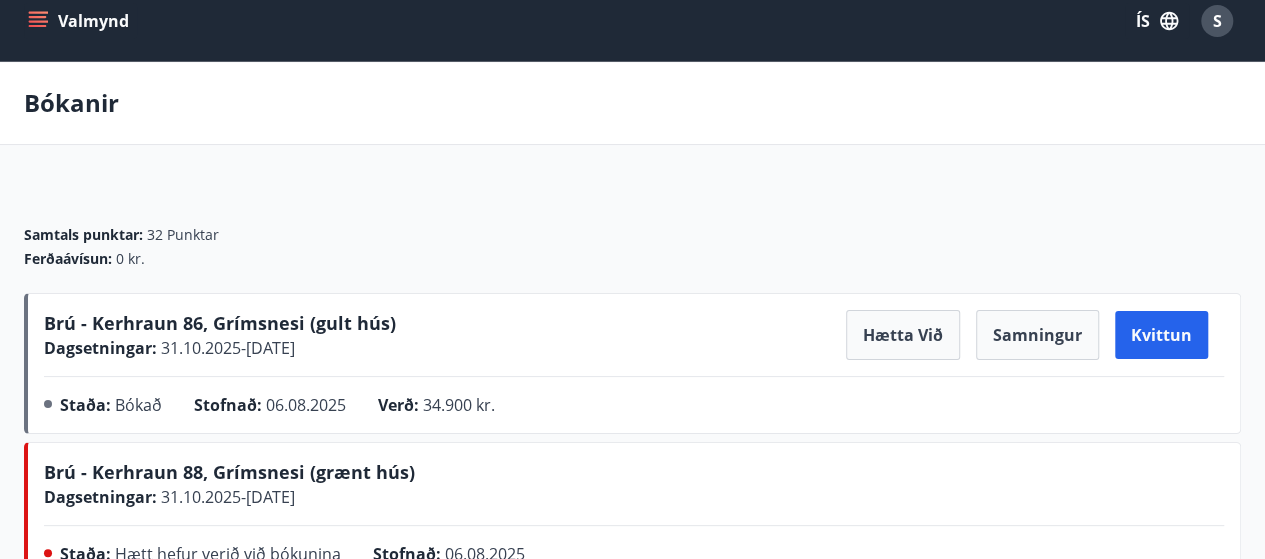 scroll, scrollTop: 0, scrollLeft: 0, axis: both 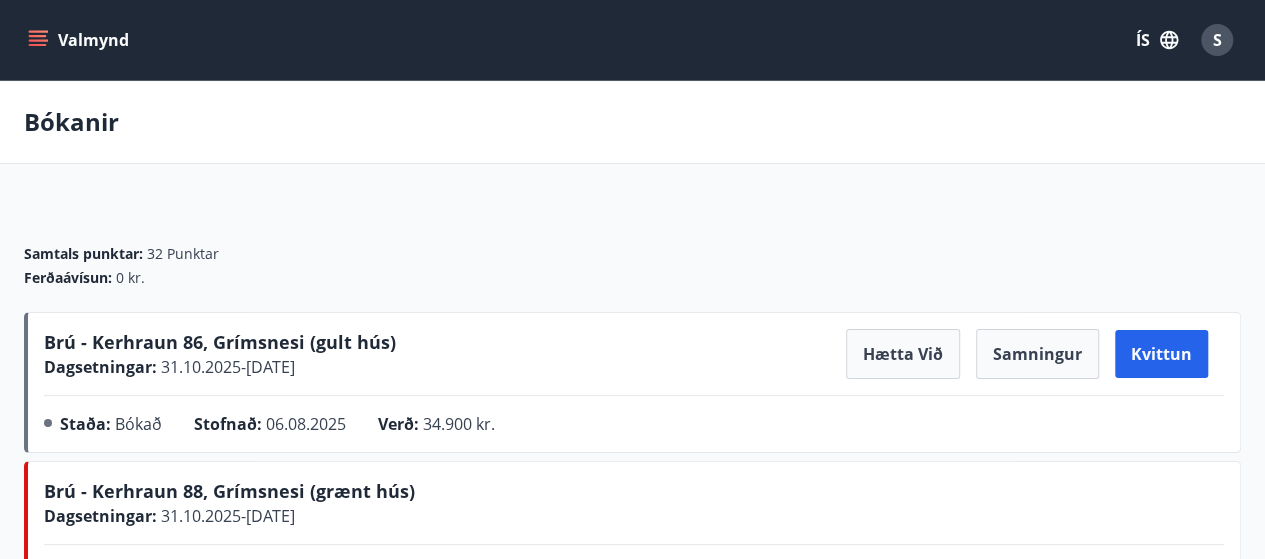 click 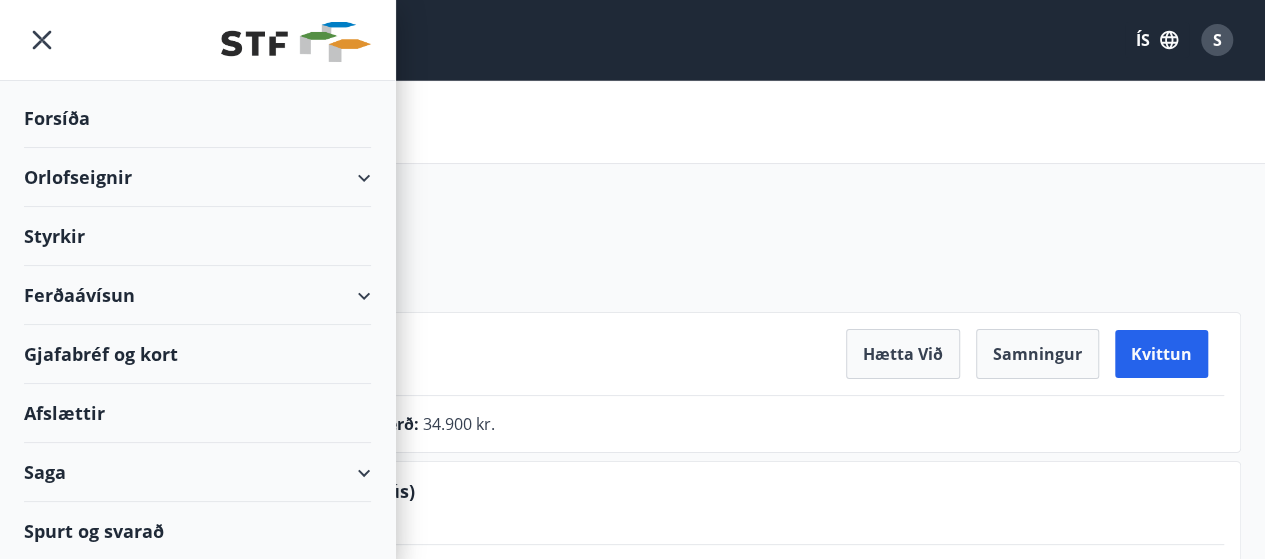 click at bounding box center [197, 40] 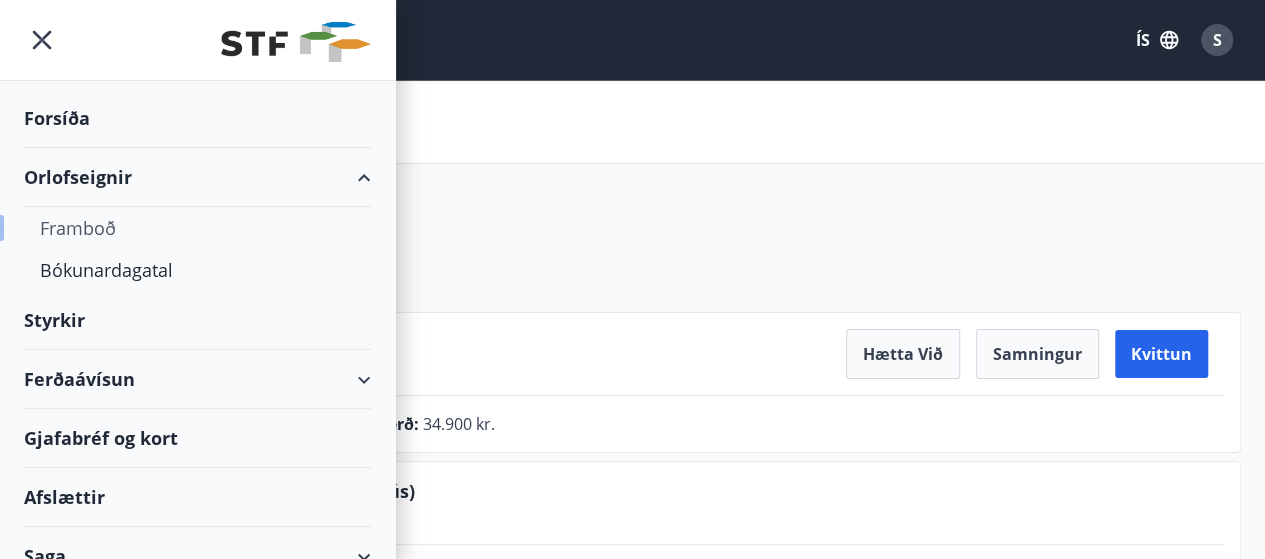 click on "Framboð" at bounding box center (197, 228) 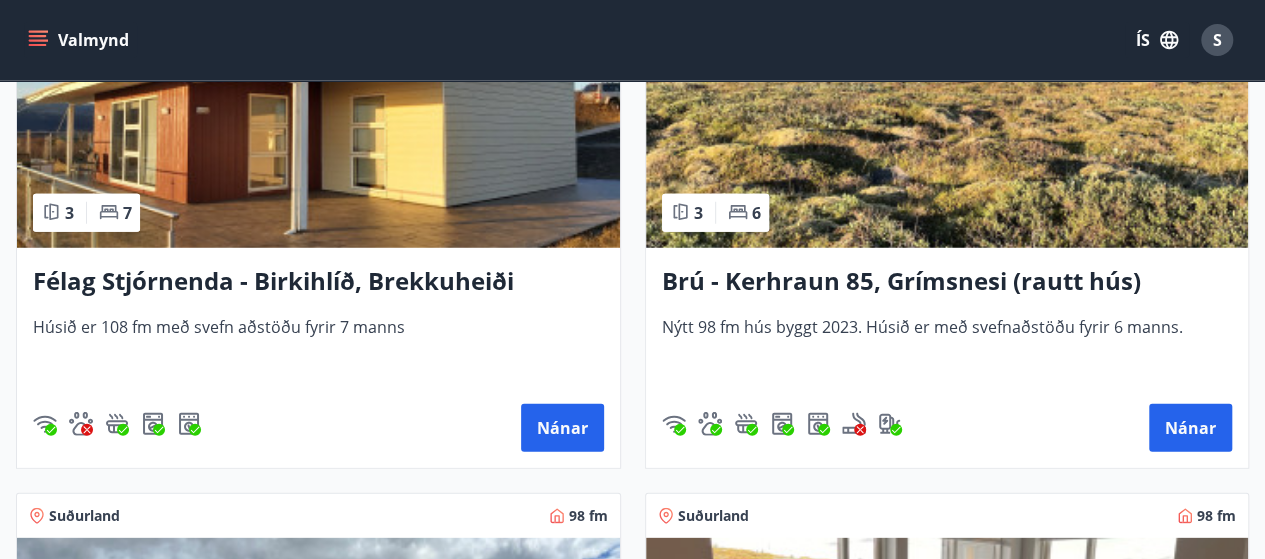 scroll, scrollTop: 6996, scrollLeft: 0, axis: vertical 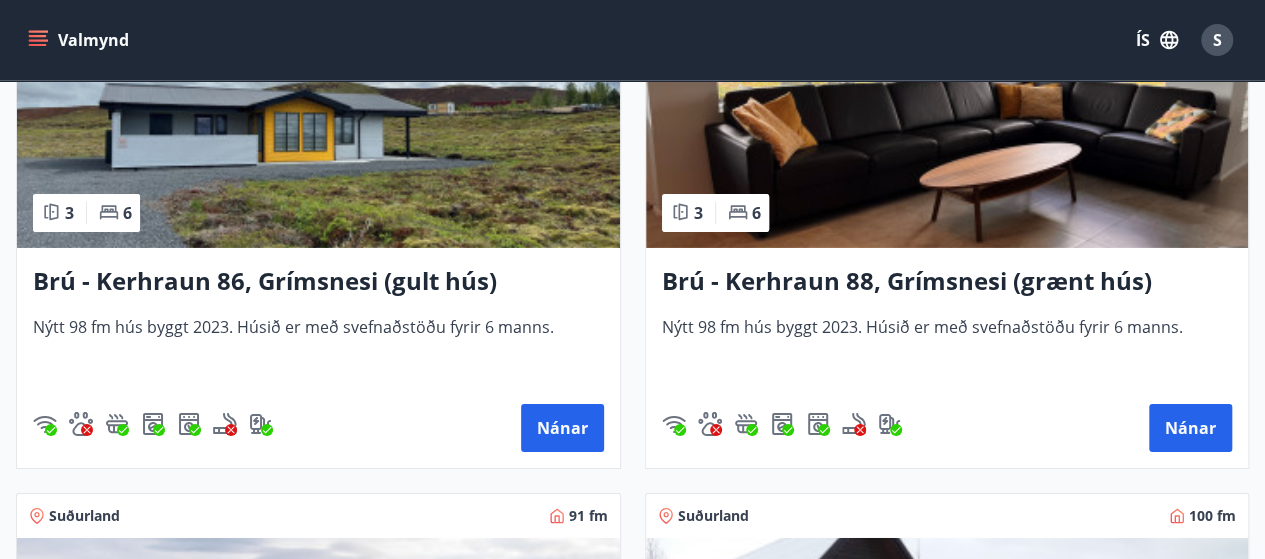 click on "Brú - Kerhraun 86, Grímsnesi (gult hús)" at bounding box center (318, 282) 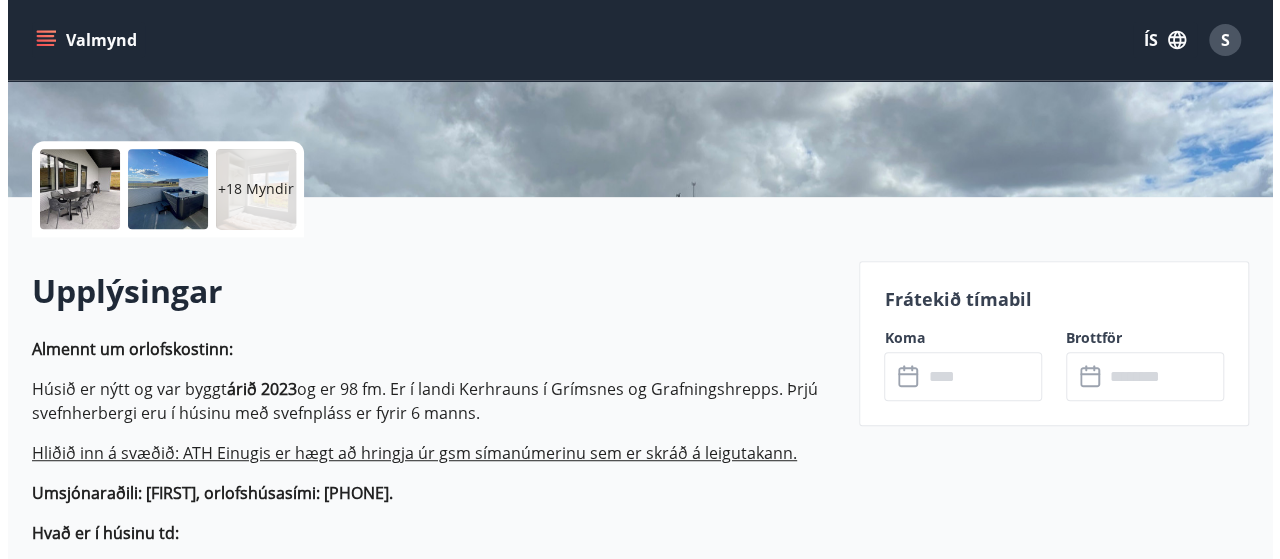 scroll, scrollTop: 400, scrollLeft: 0, axis: vertical 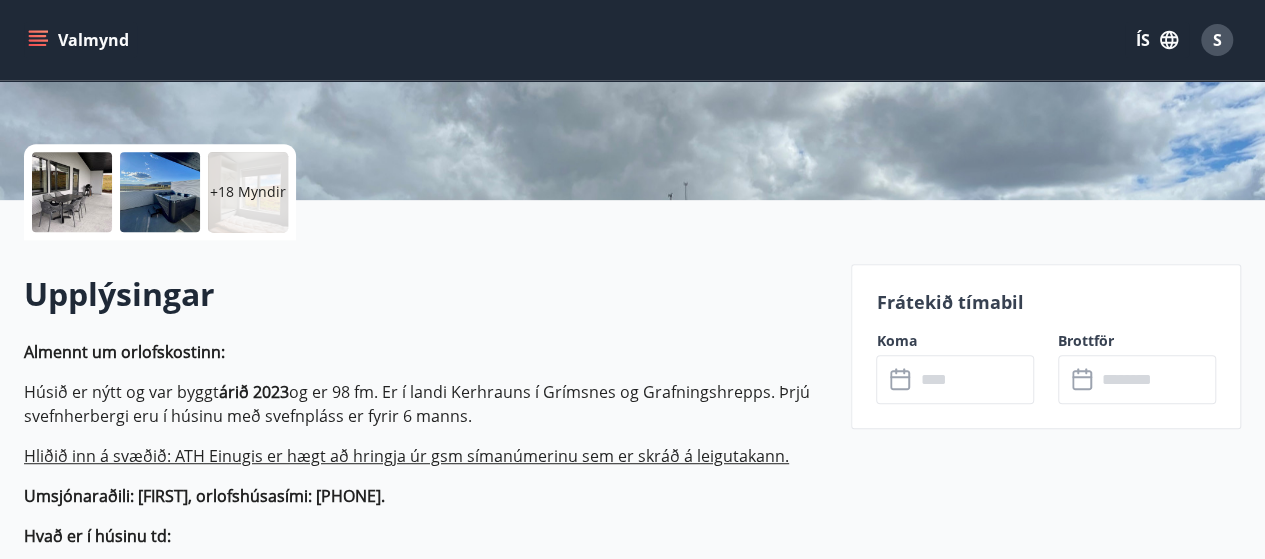 click on "+18 Myndir" at bounding box center [248, 192] 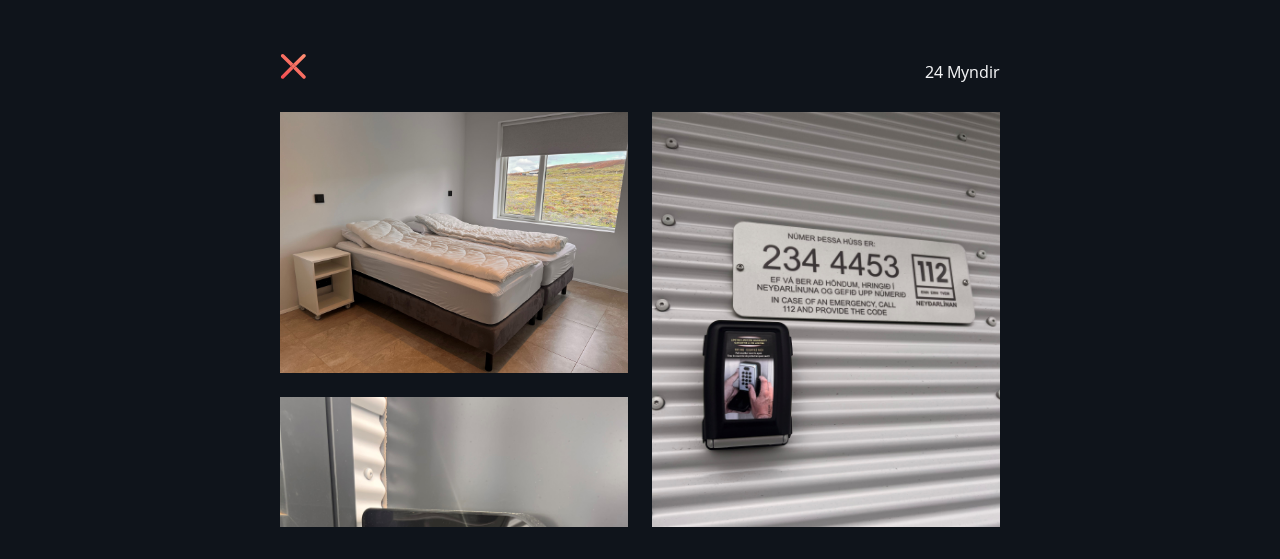 click at bounding box center (454, 242) 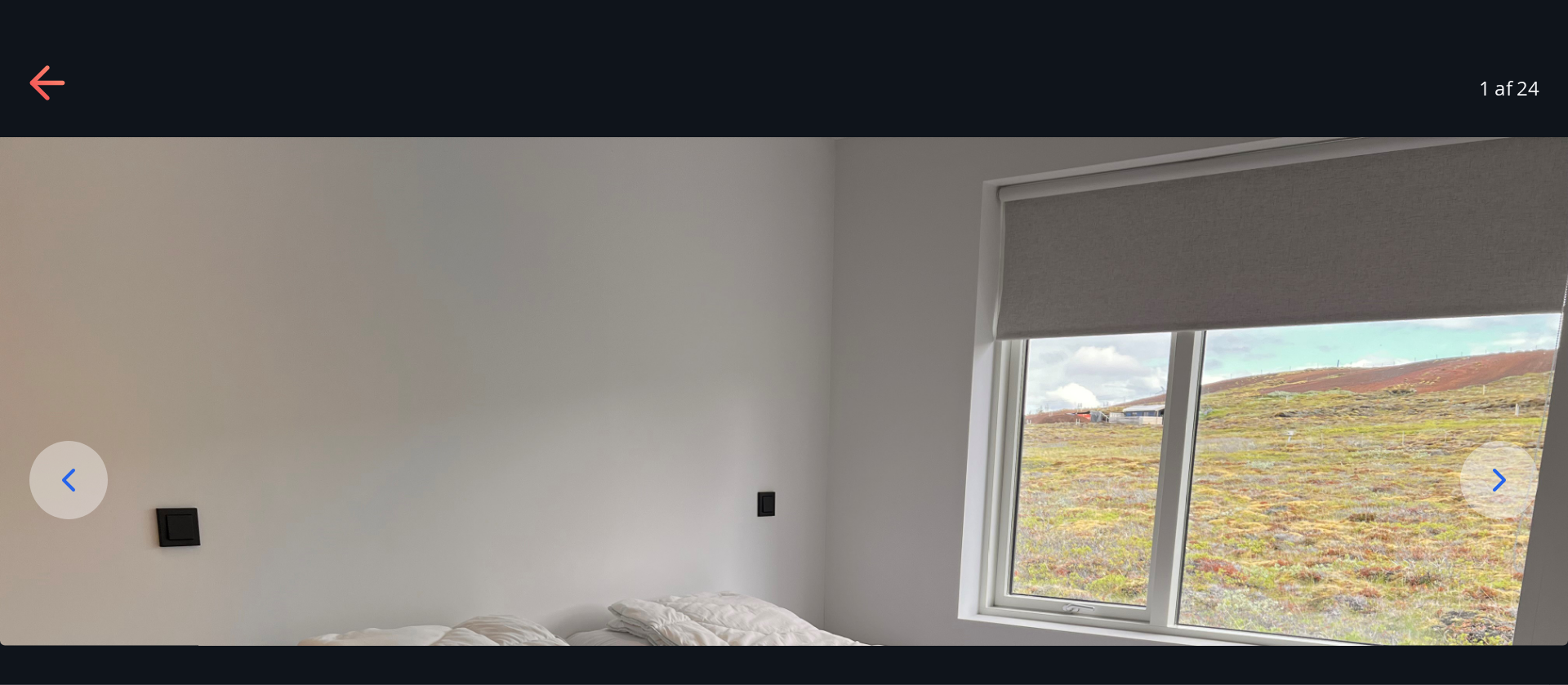 scroll, scrollTop: 65, scrollLeft: 0, axis: vertical 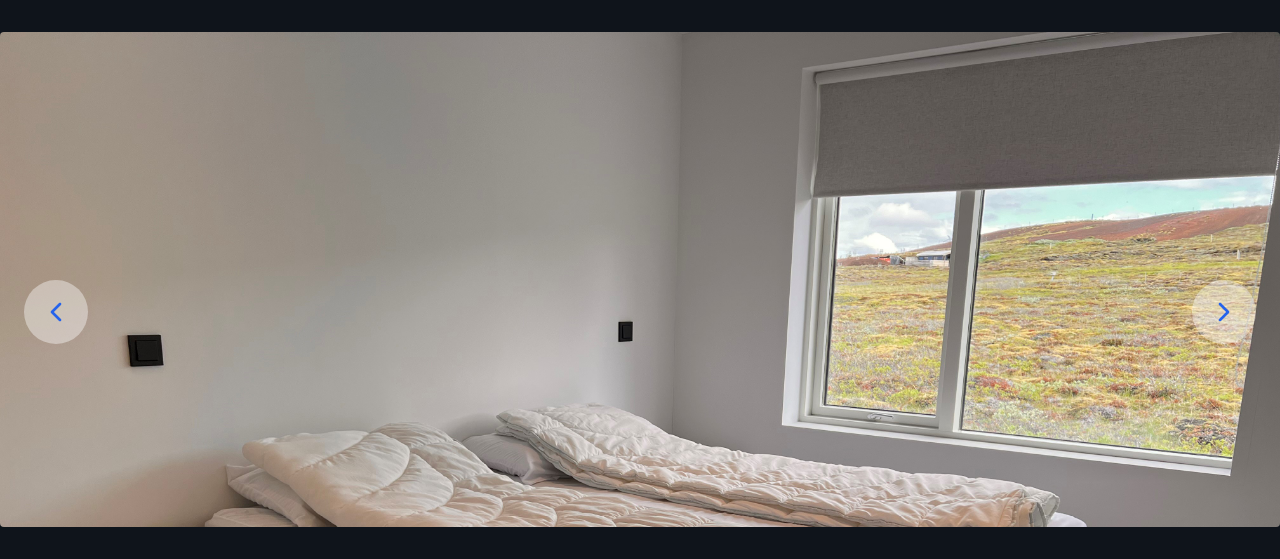 click at bounding box center (640, 512) 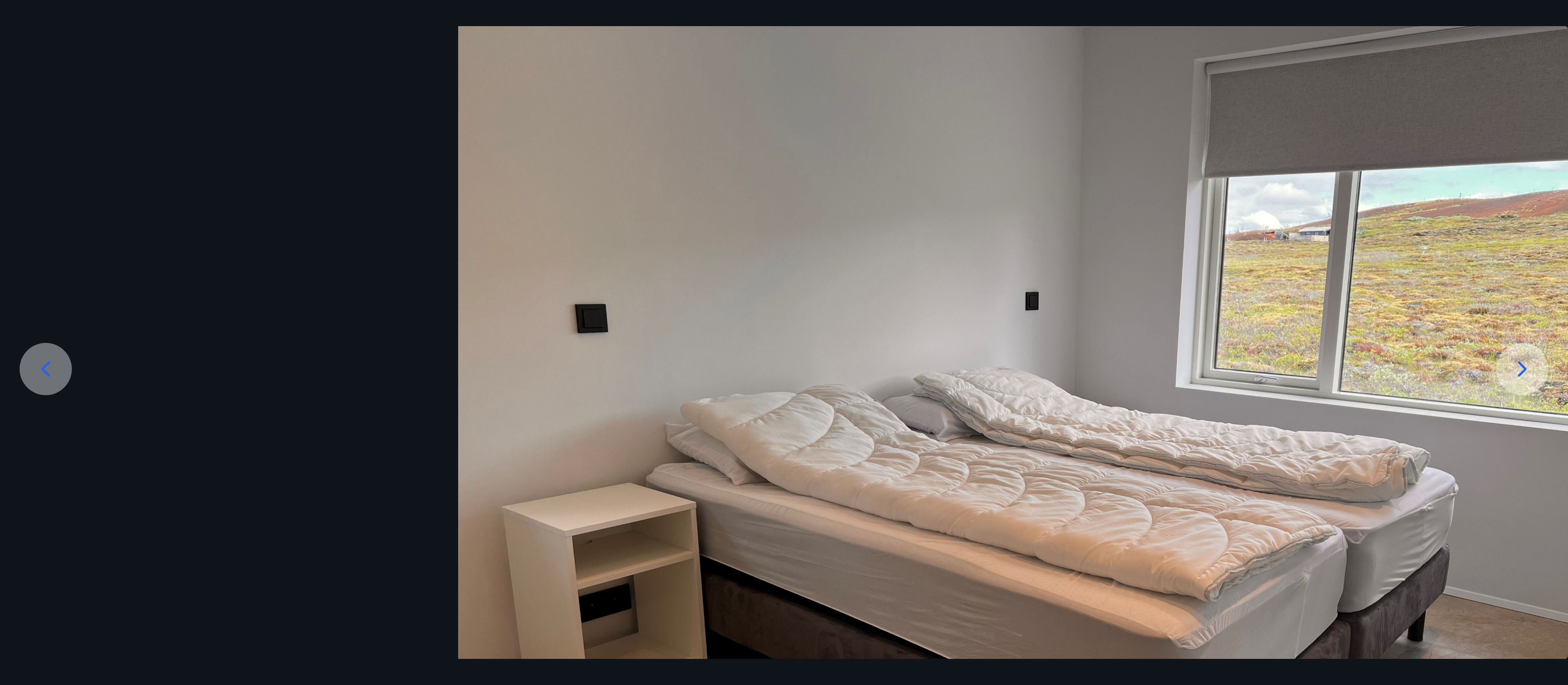 scroll, scrollTop: 0, scrollLeft: 0, axis: both 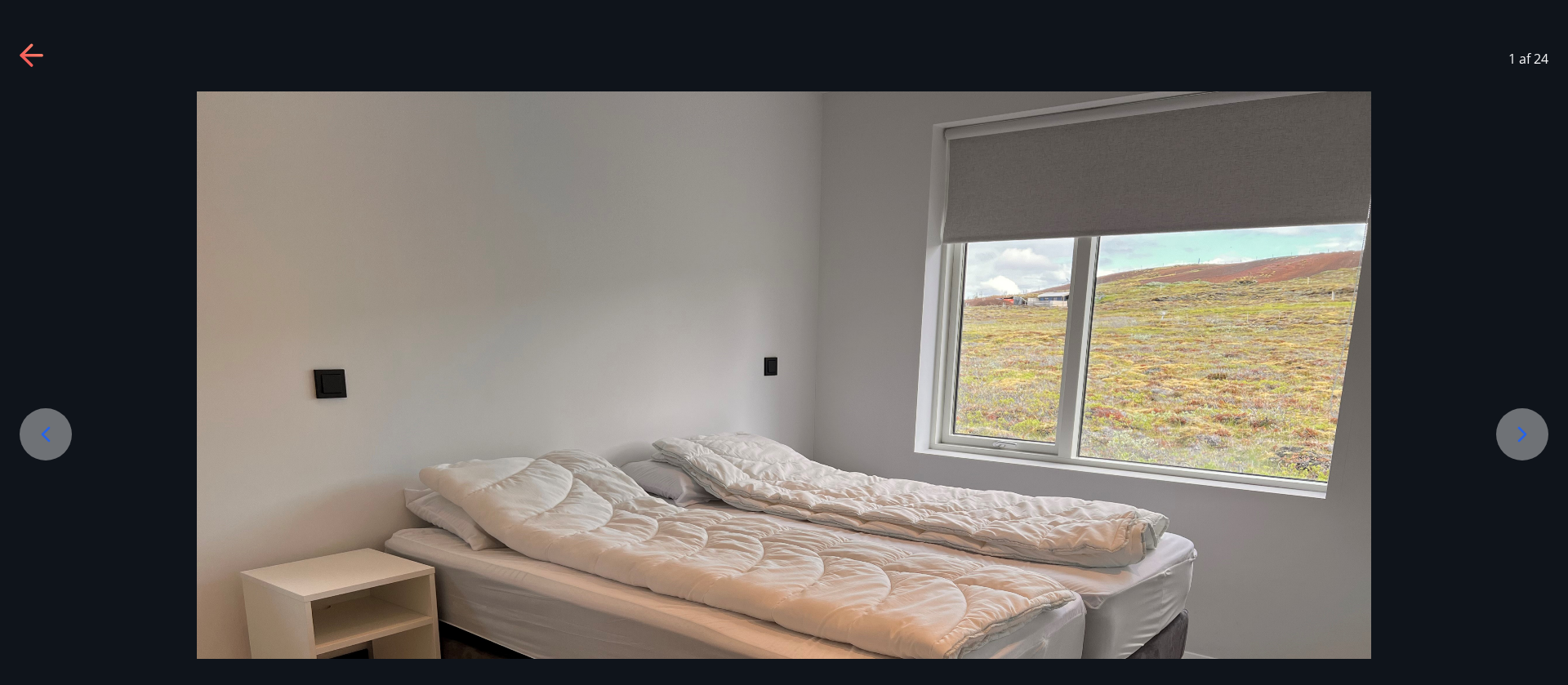 click 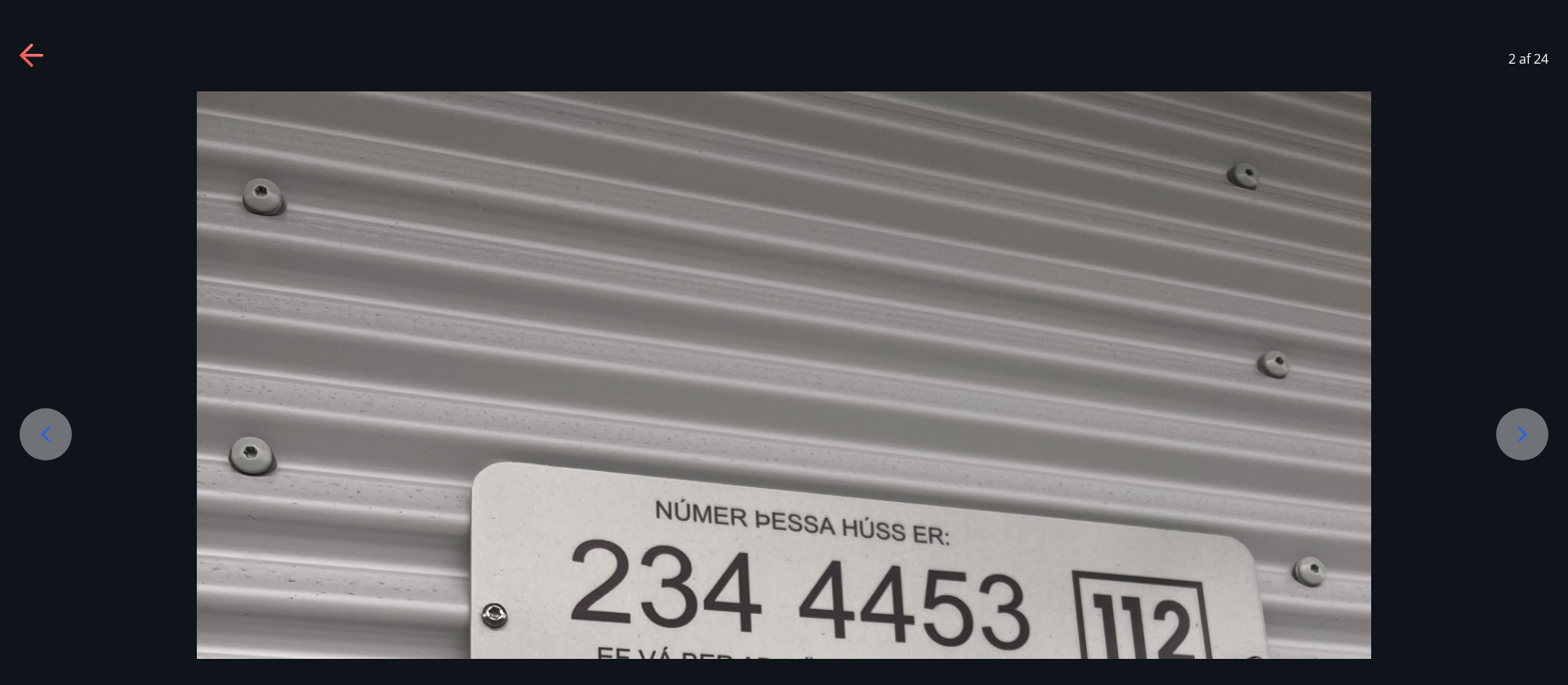 click 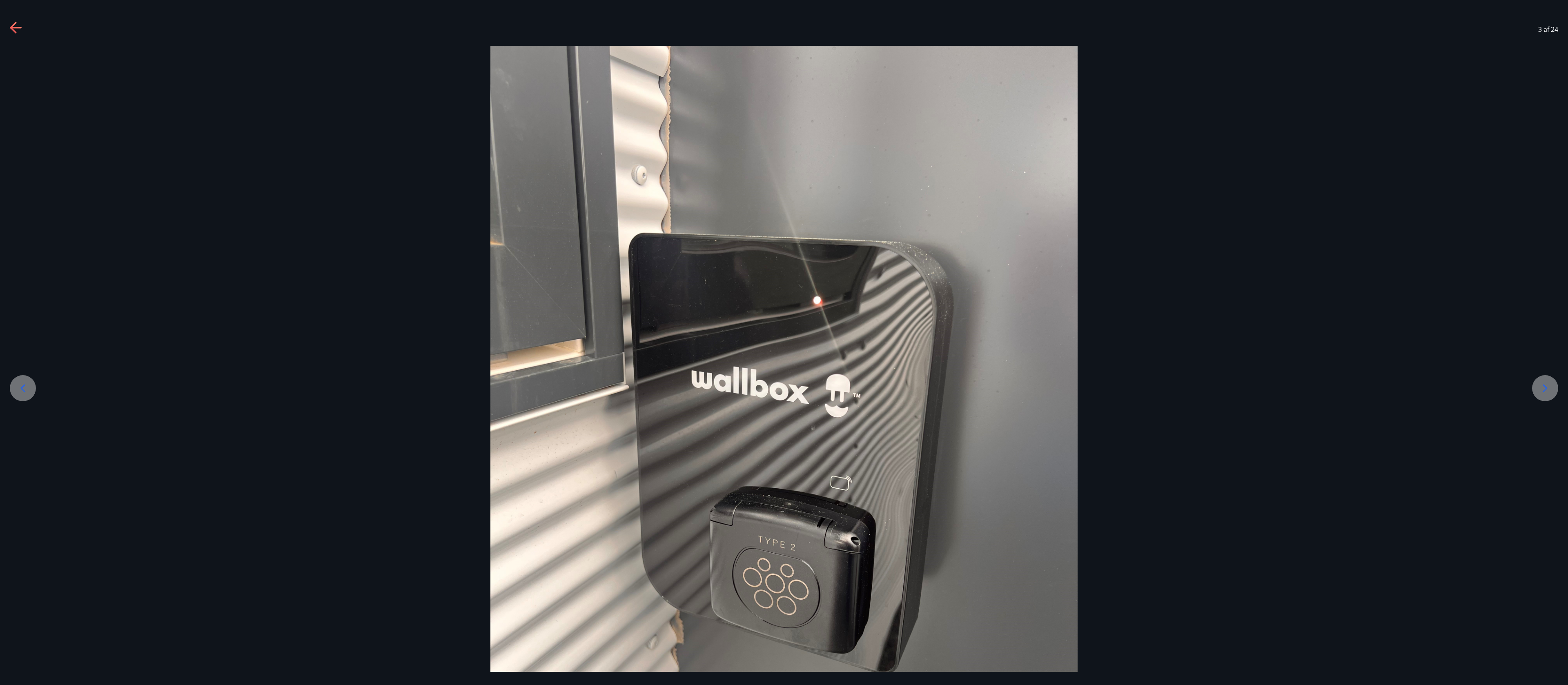 click at bounding box center (784, 437) 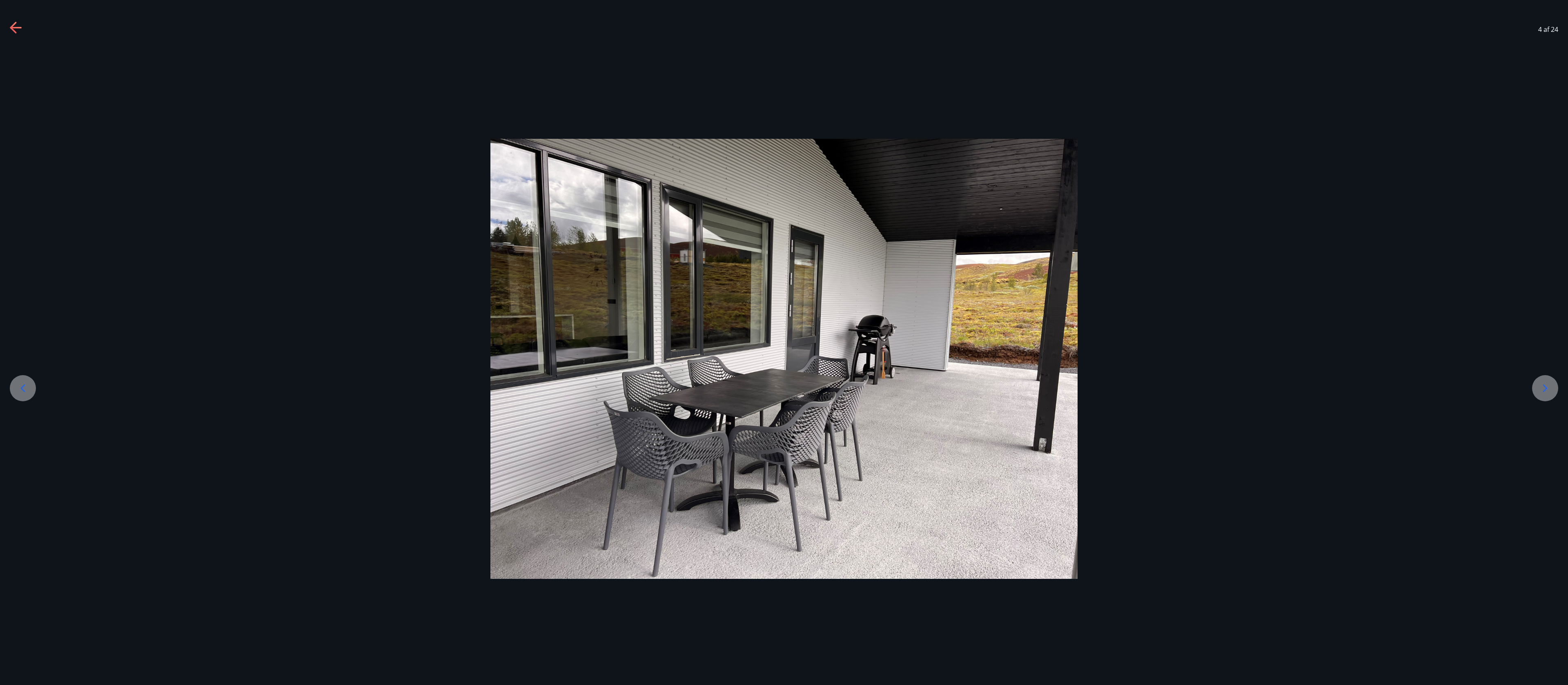 click 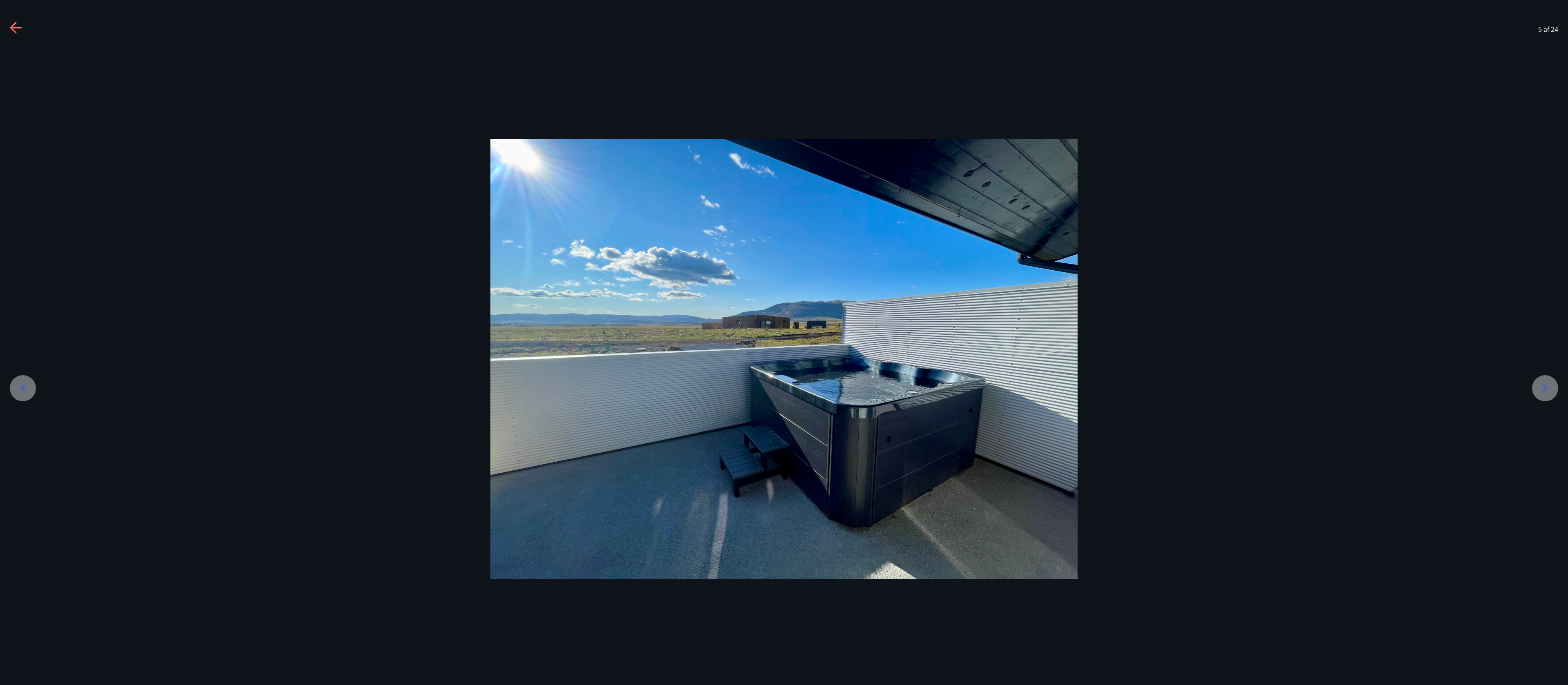 click 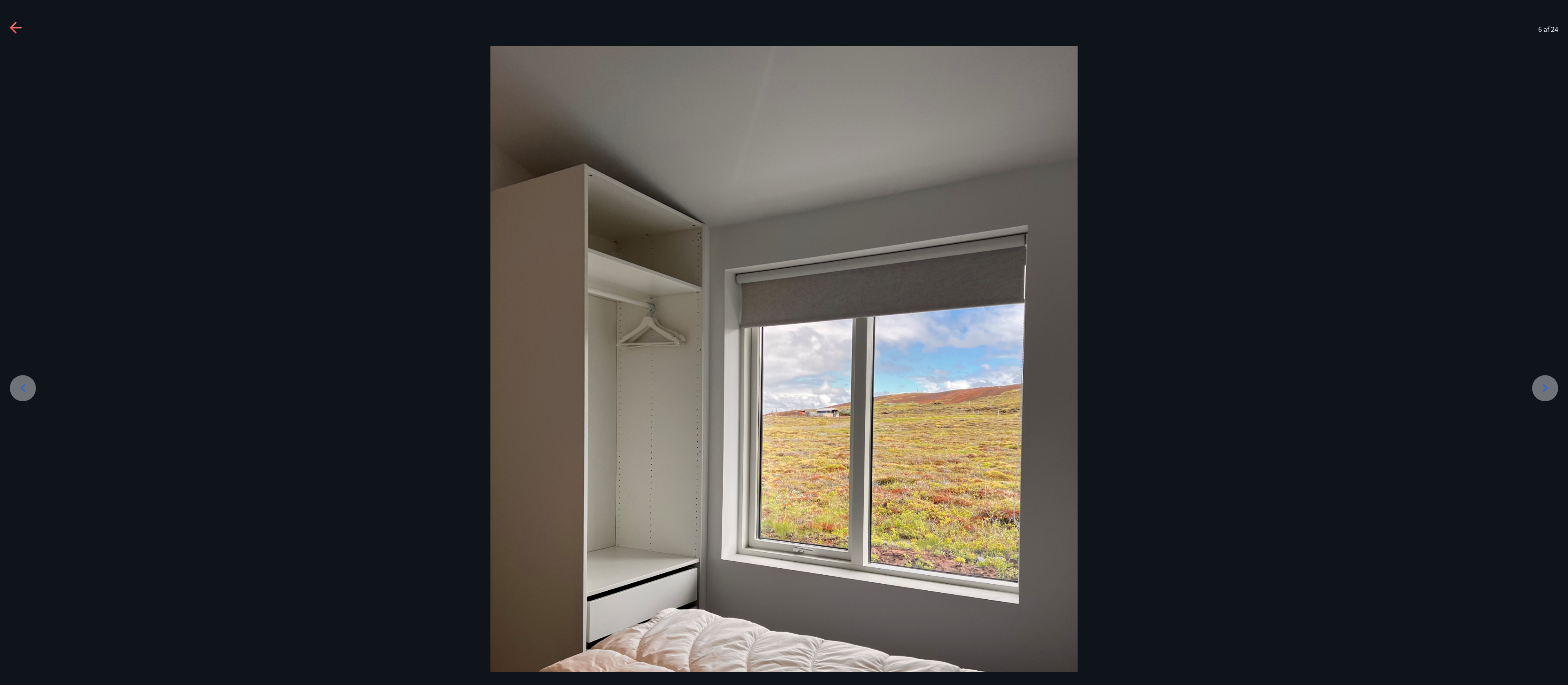 click 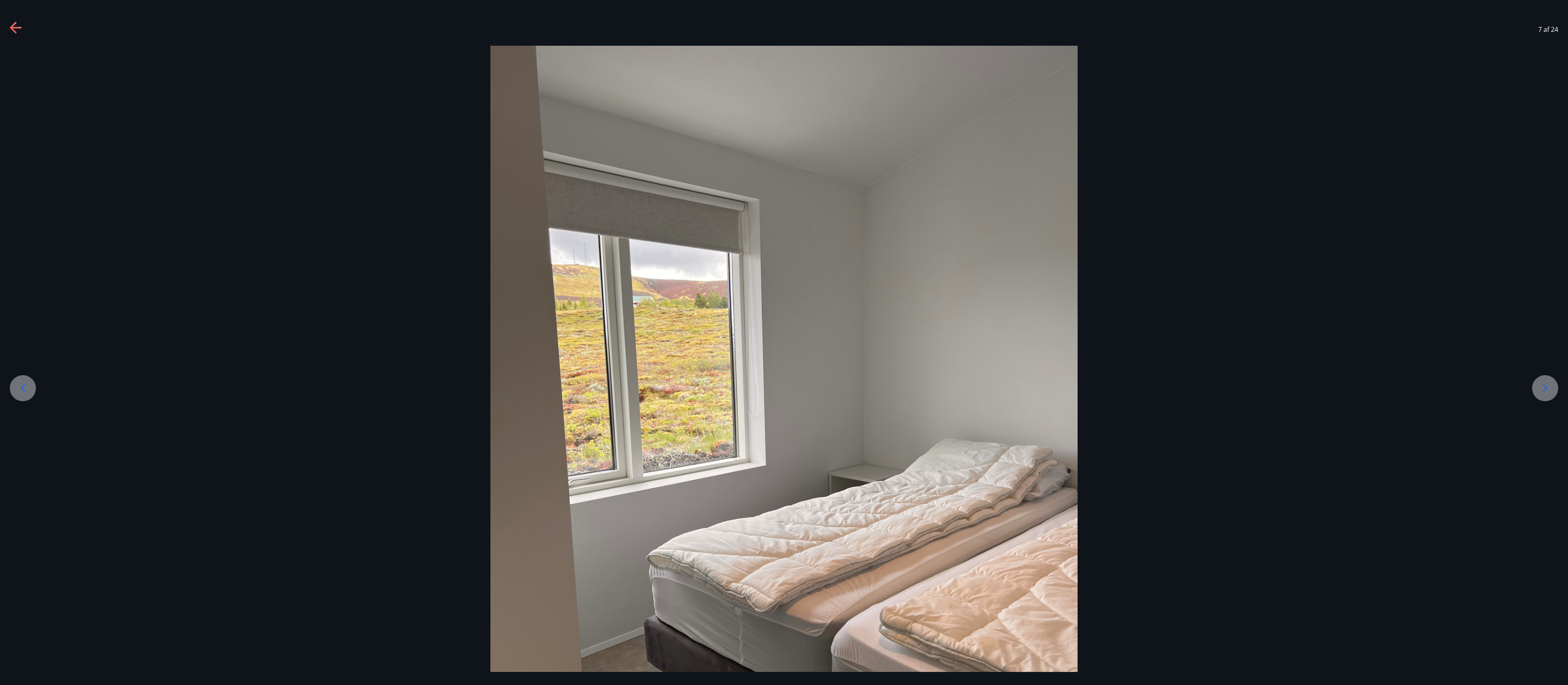 click 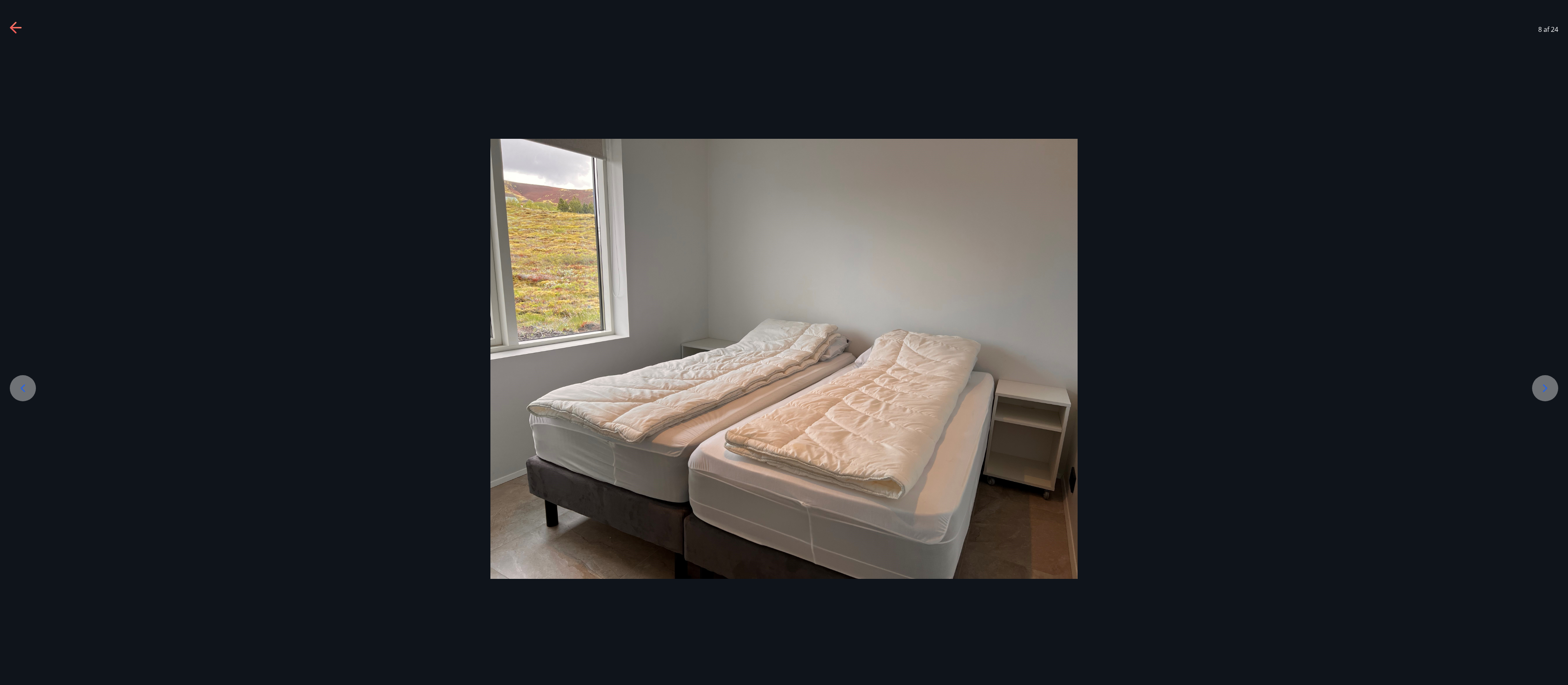 click 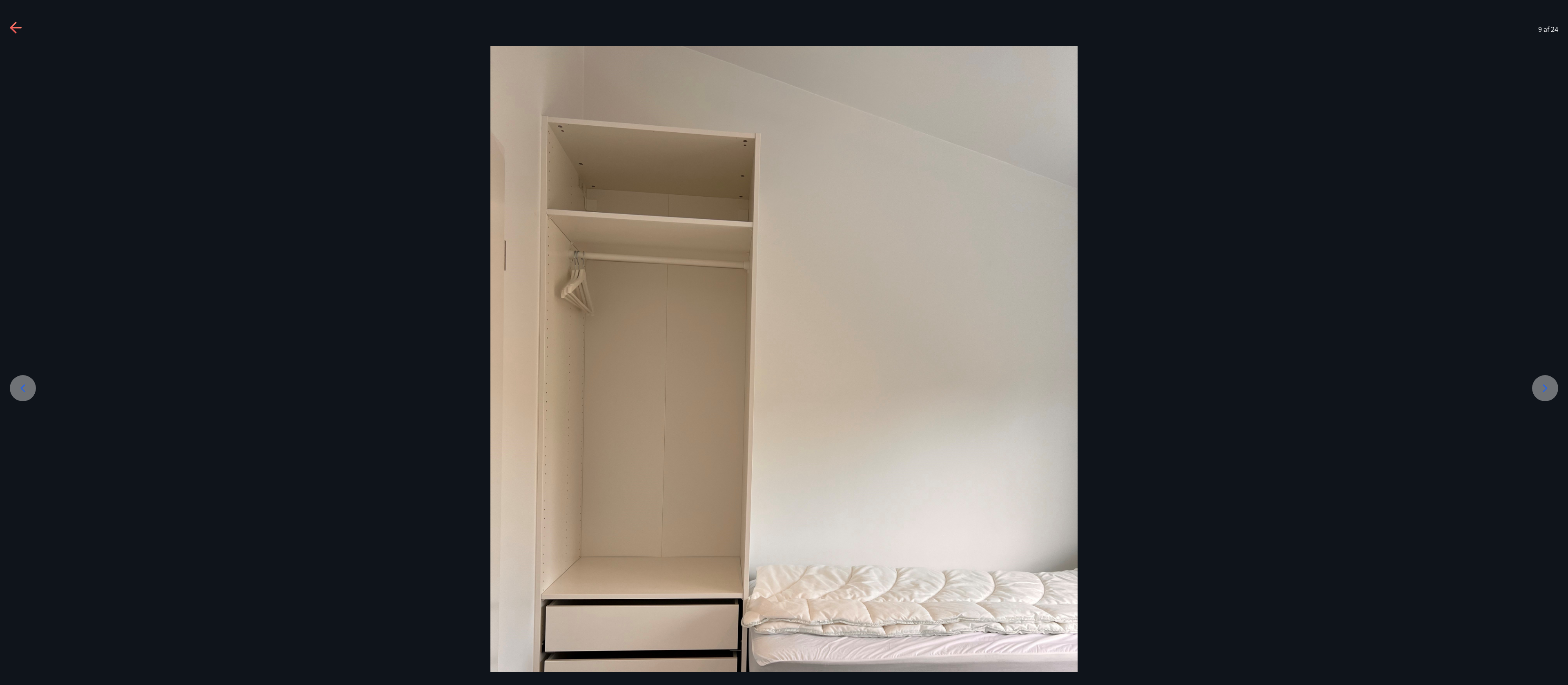 click 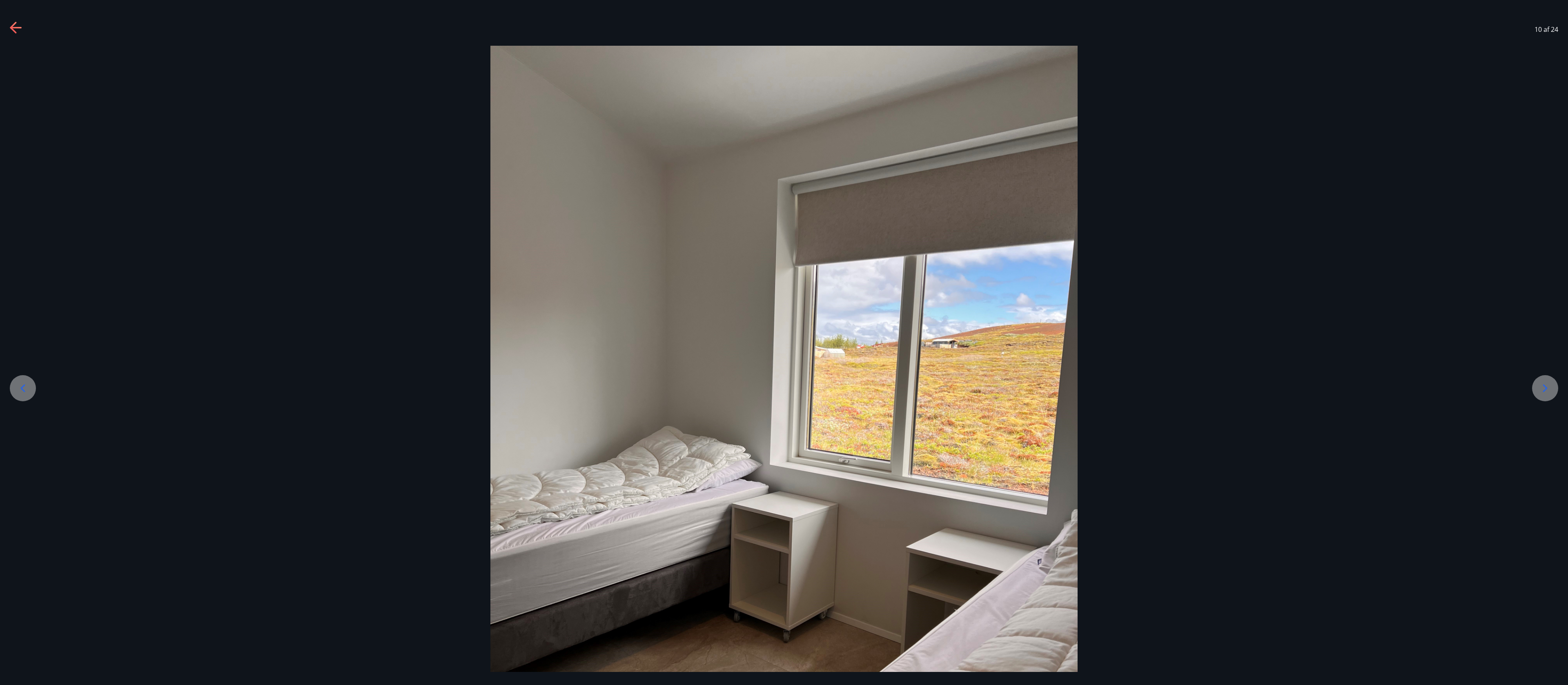 click 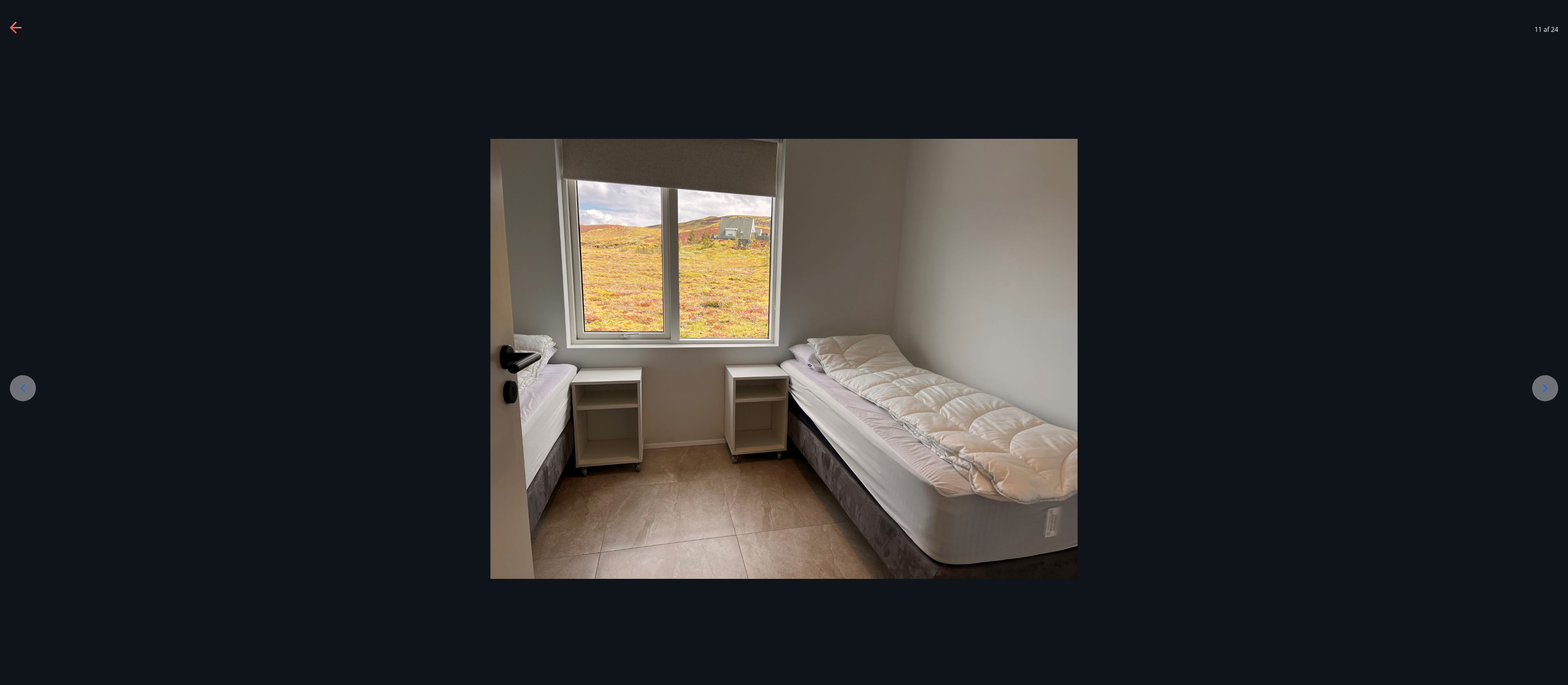 click 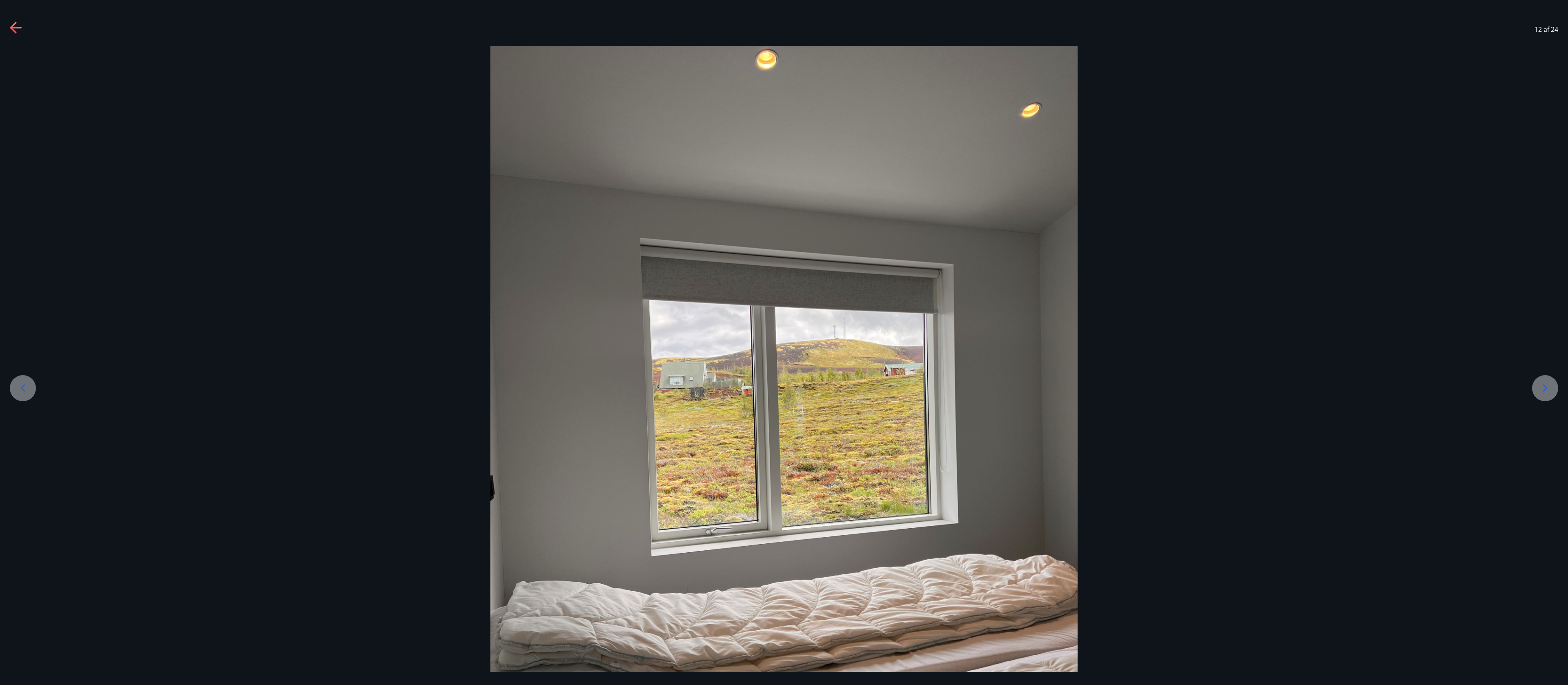 click 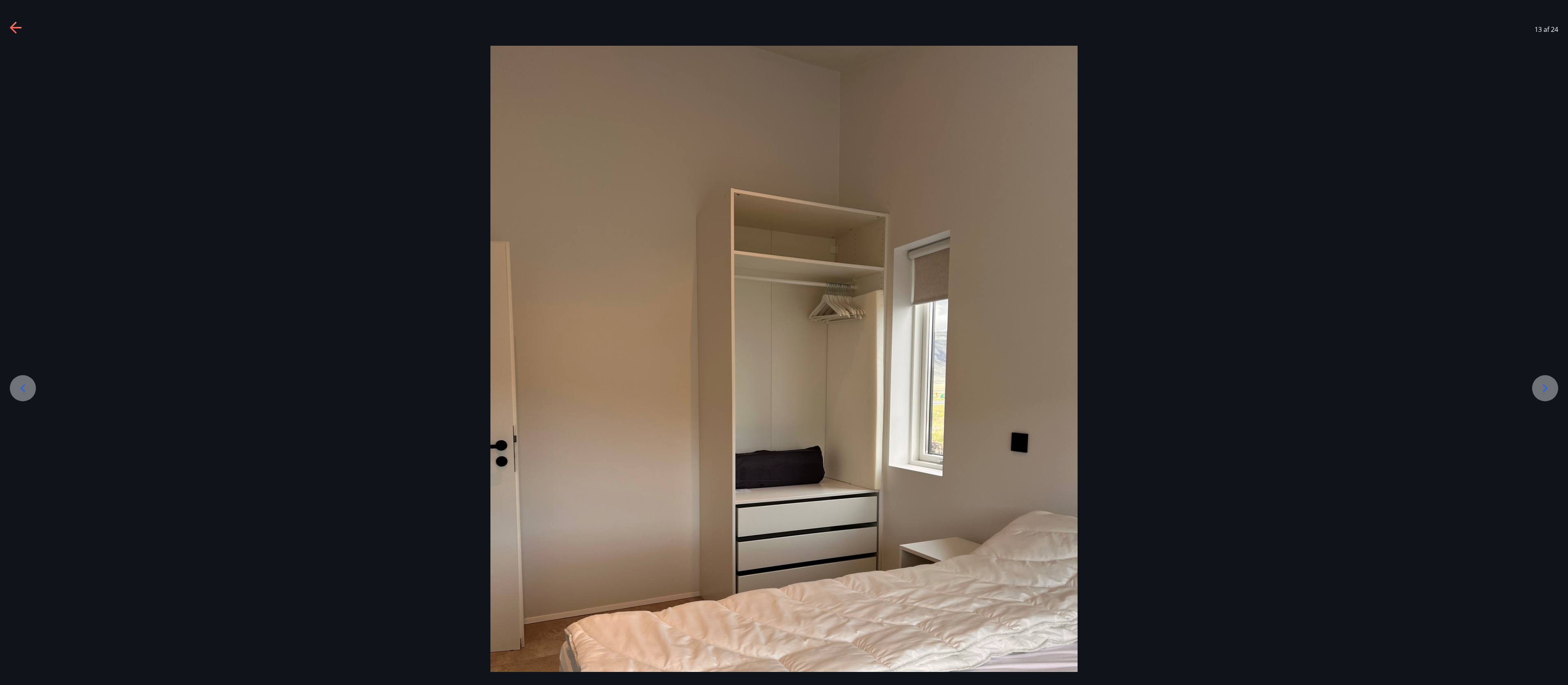 click 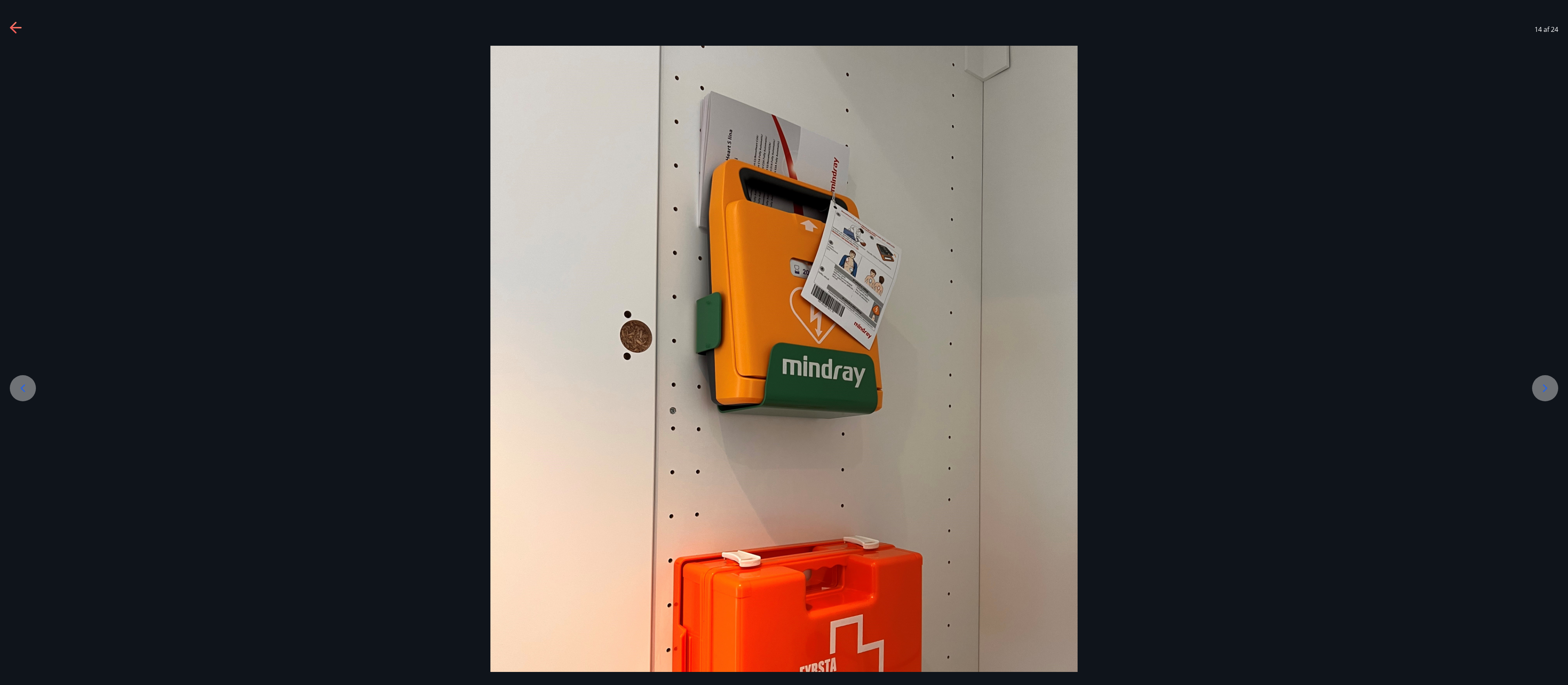 click 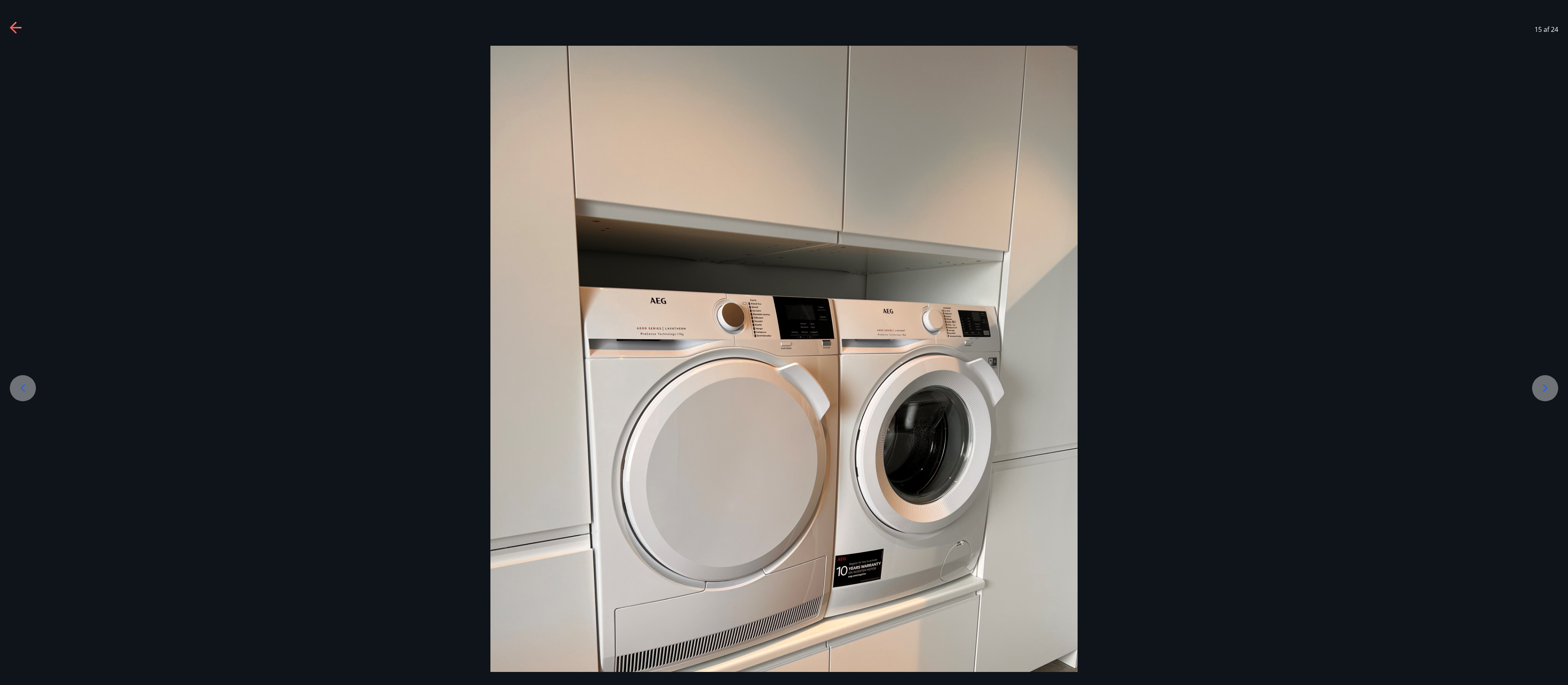click 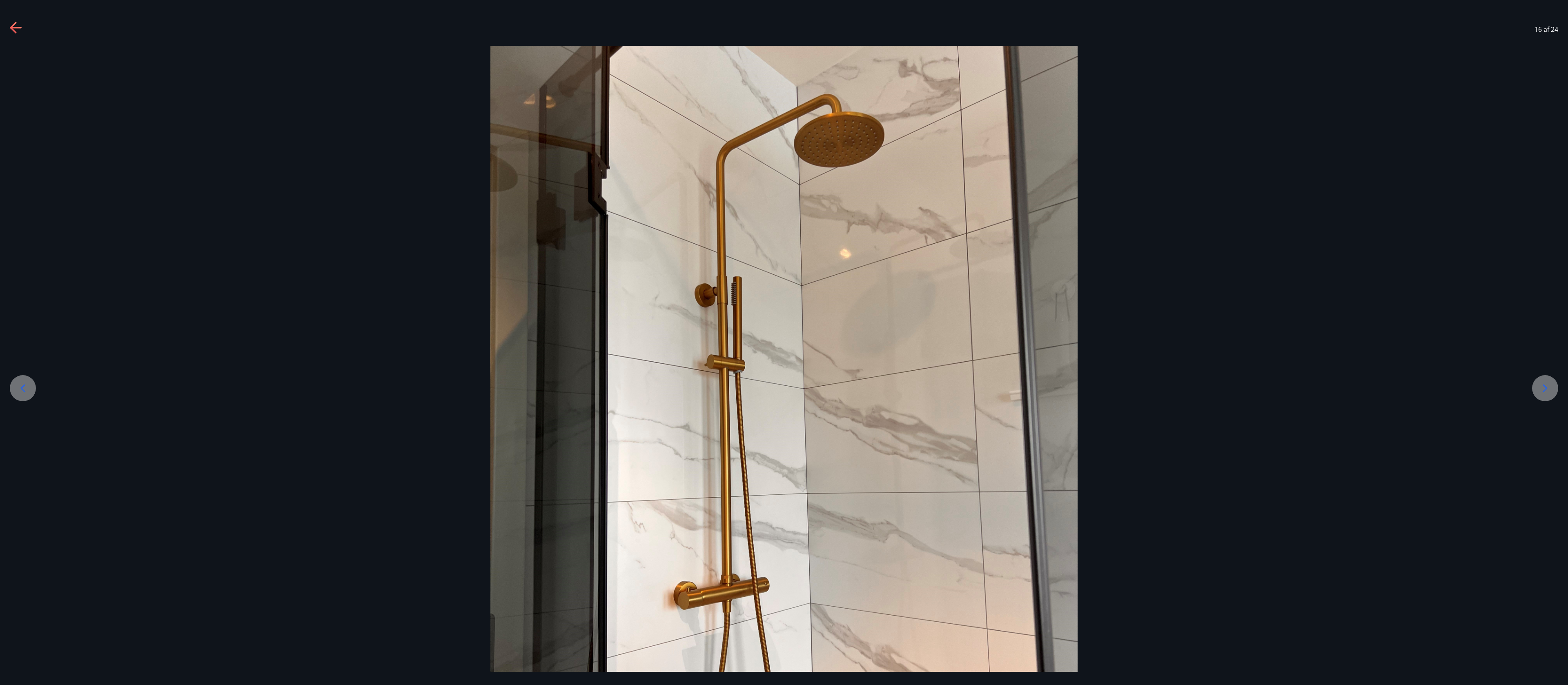click 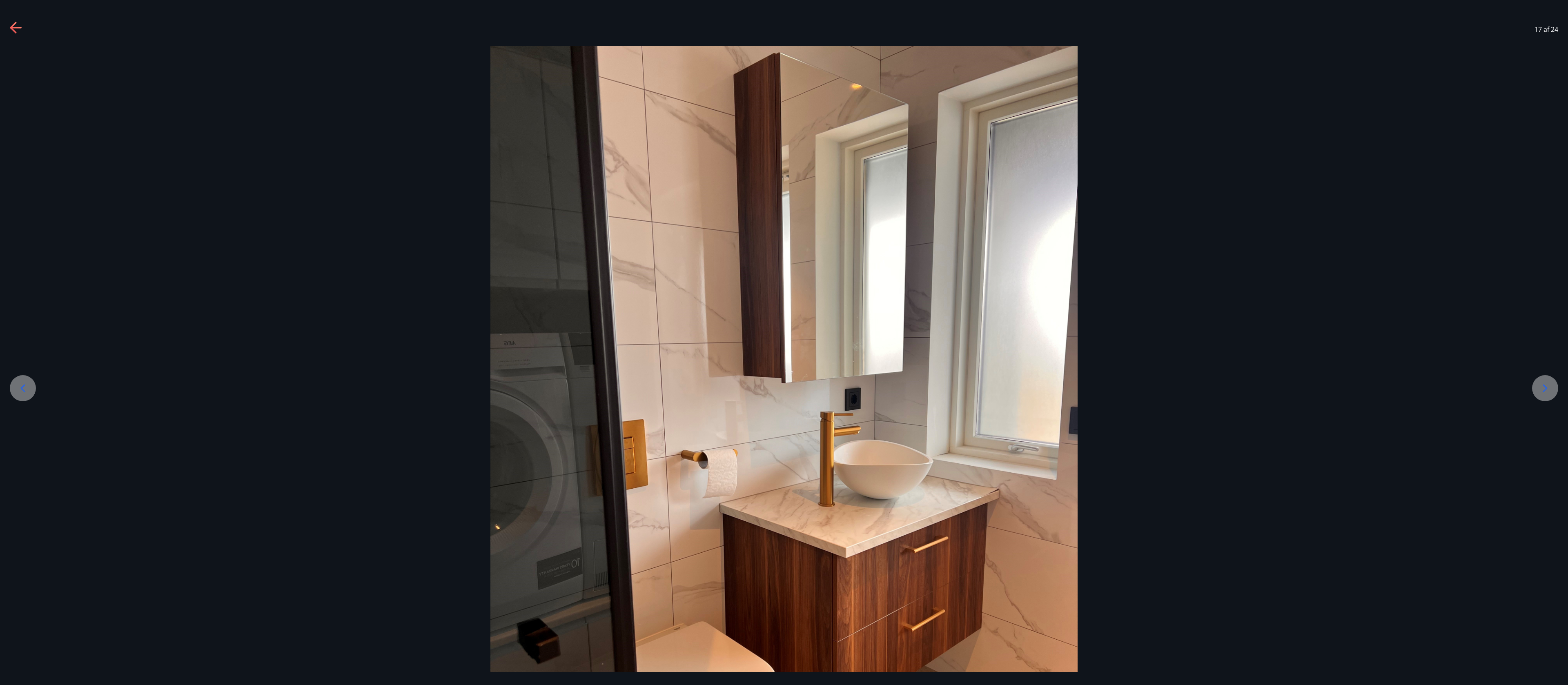 click 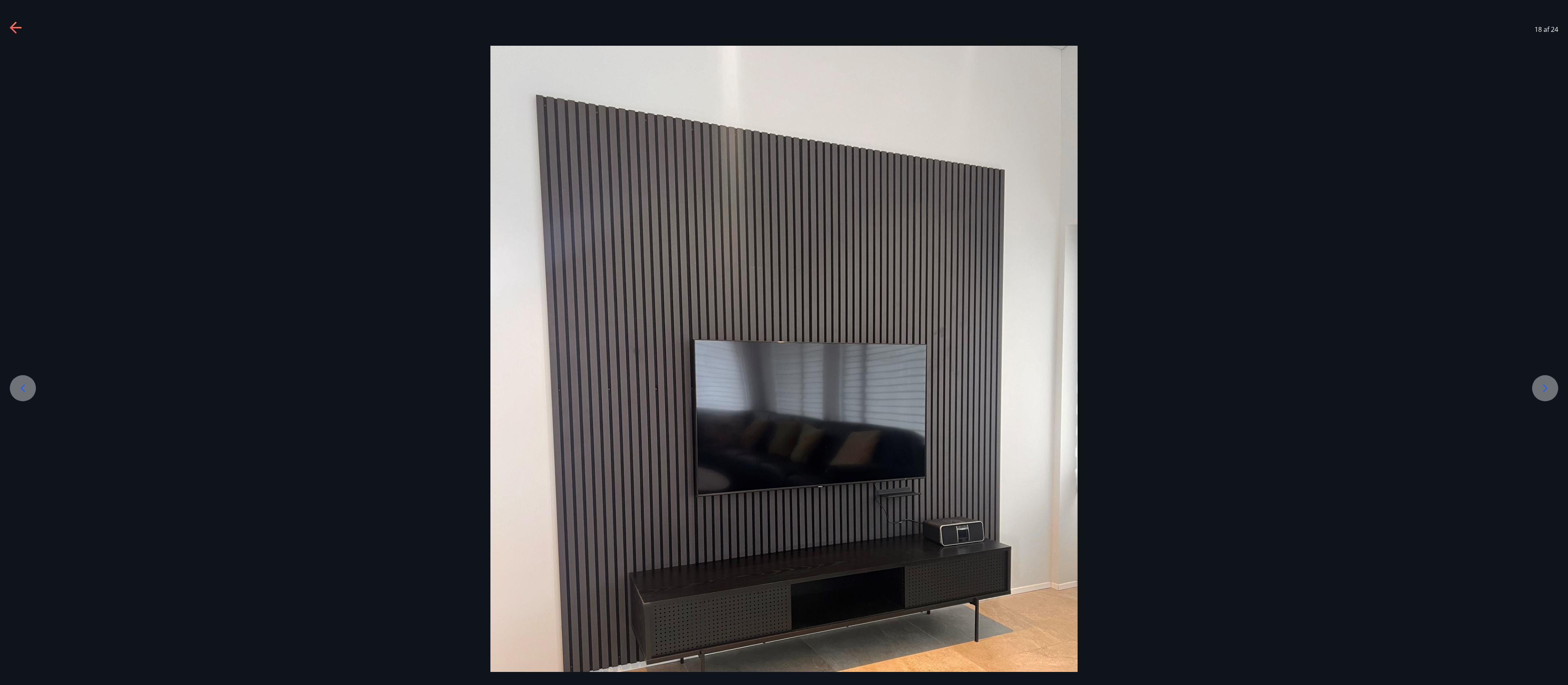 click 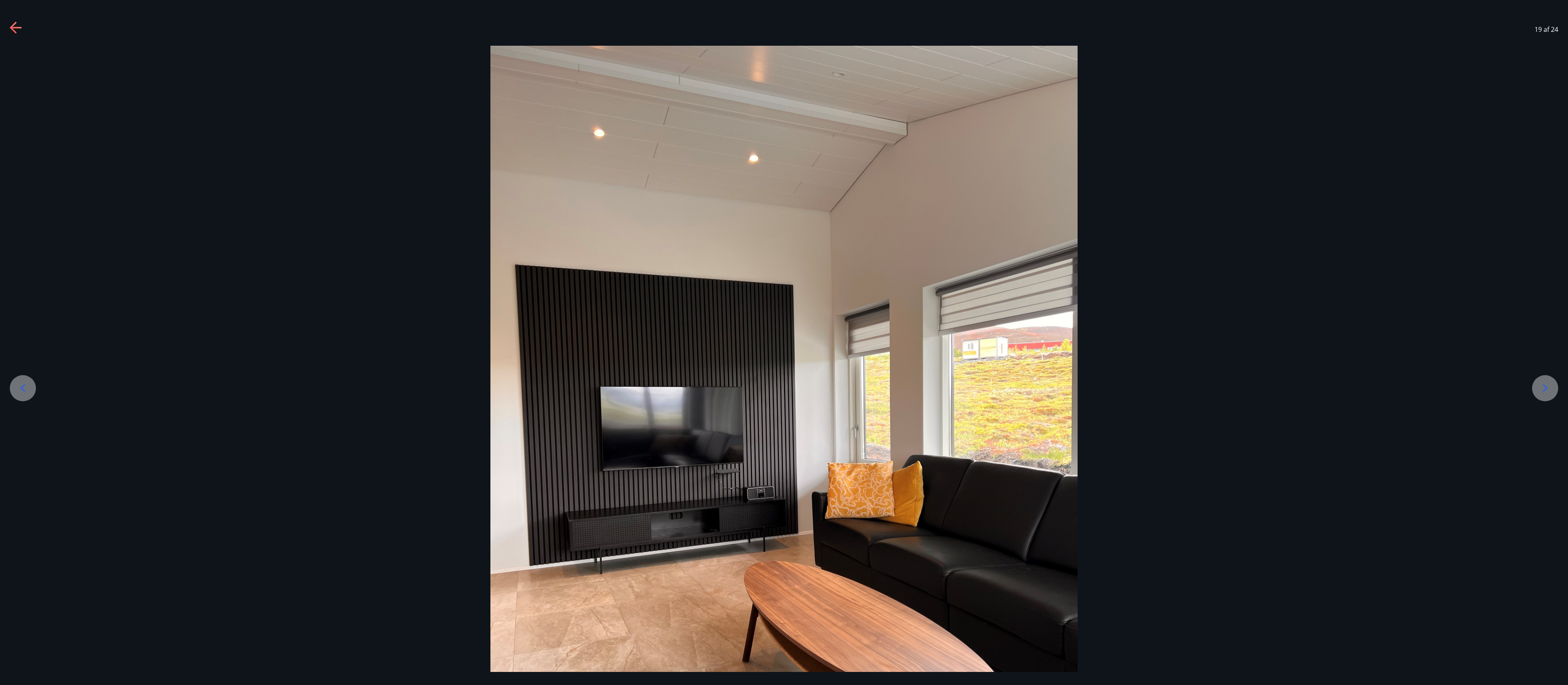click 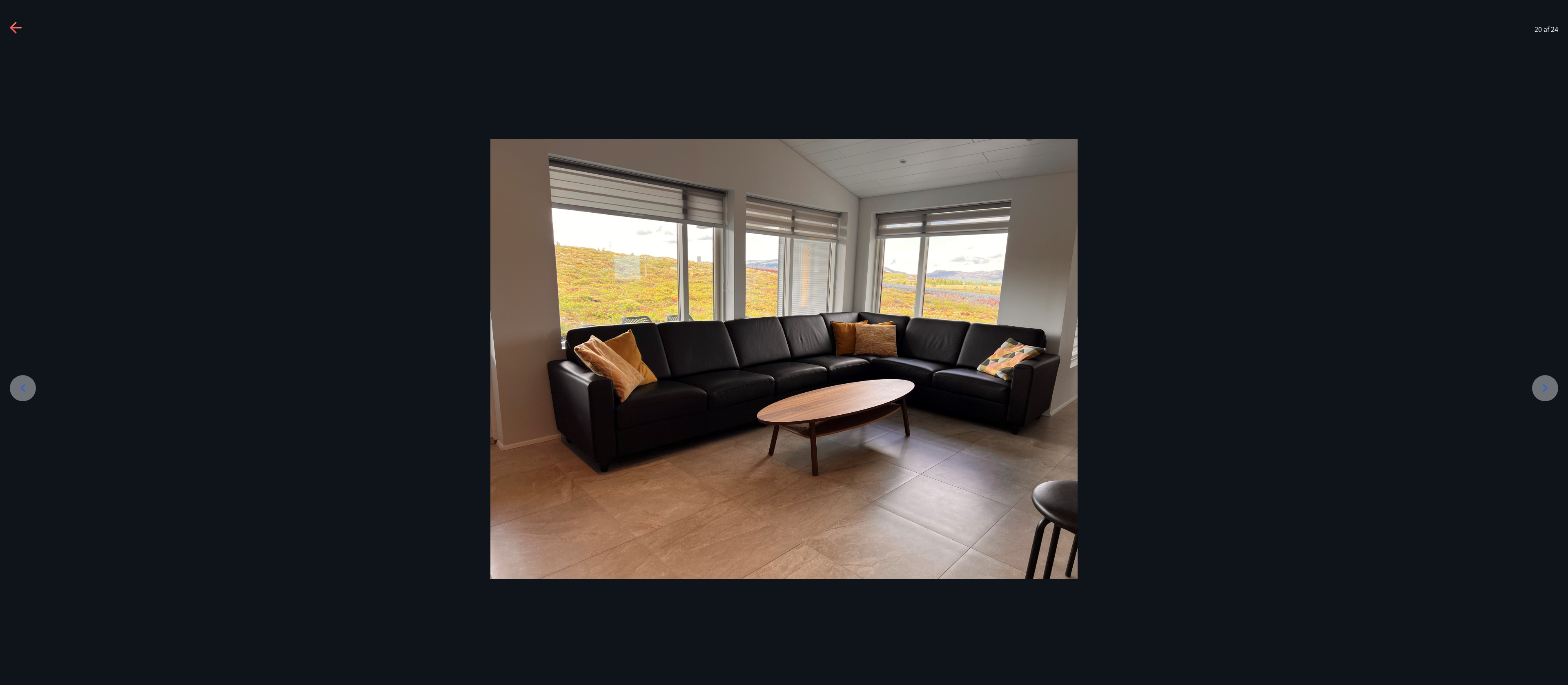 click 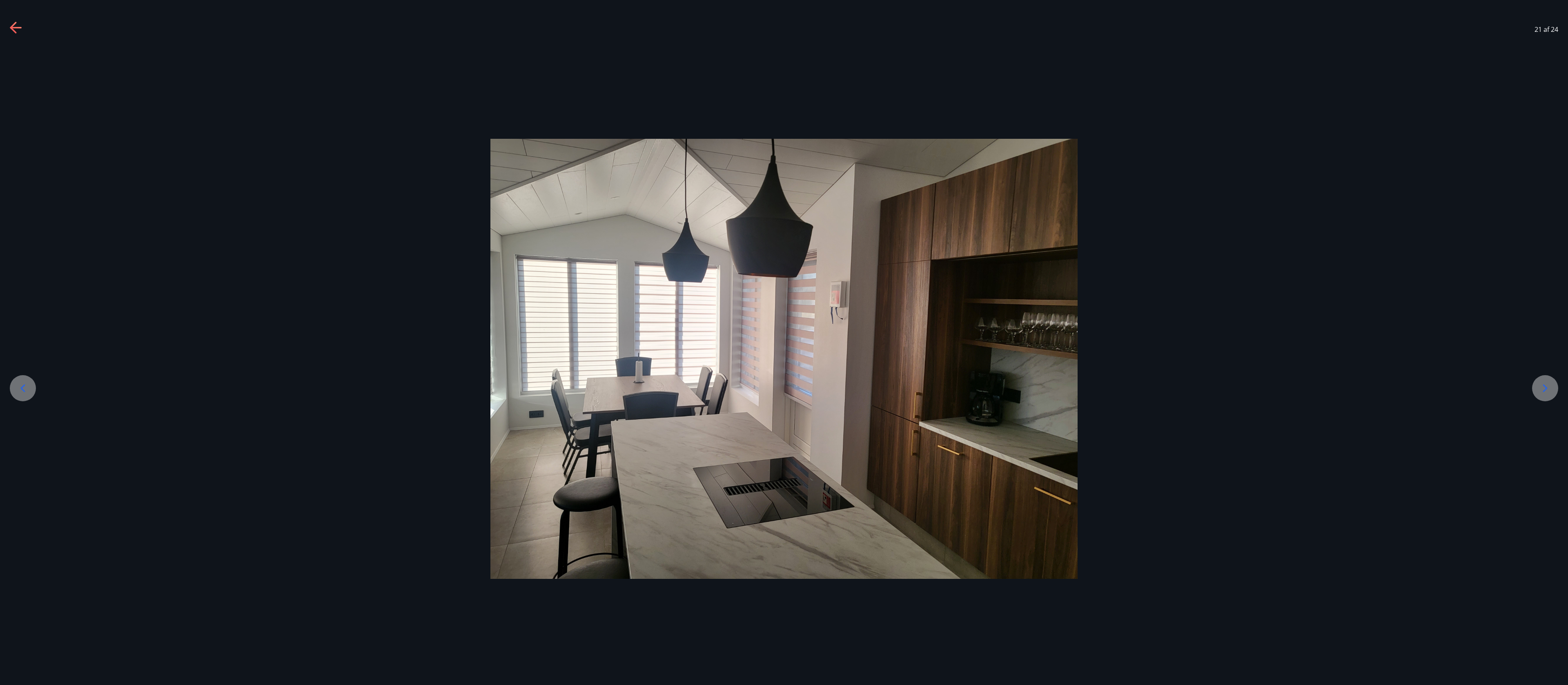 click 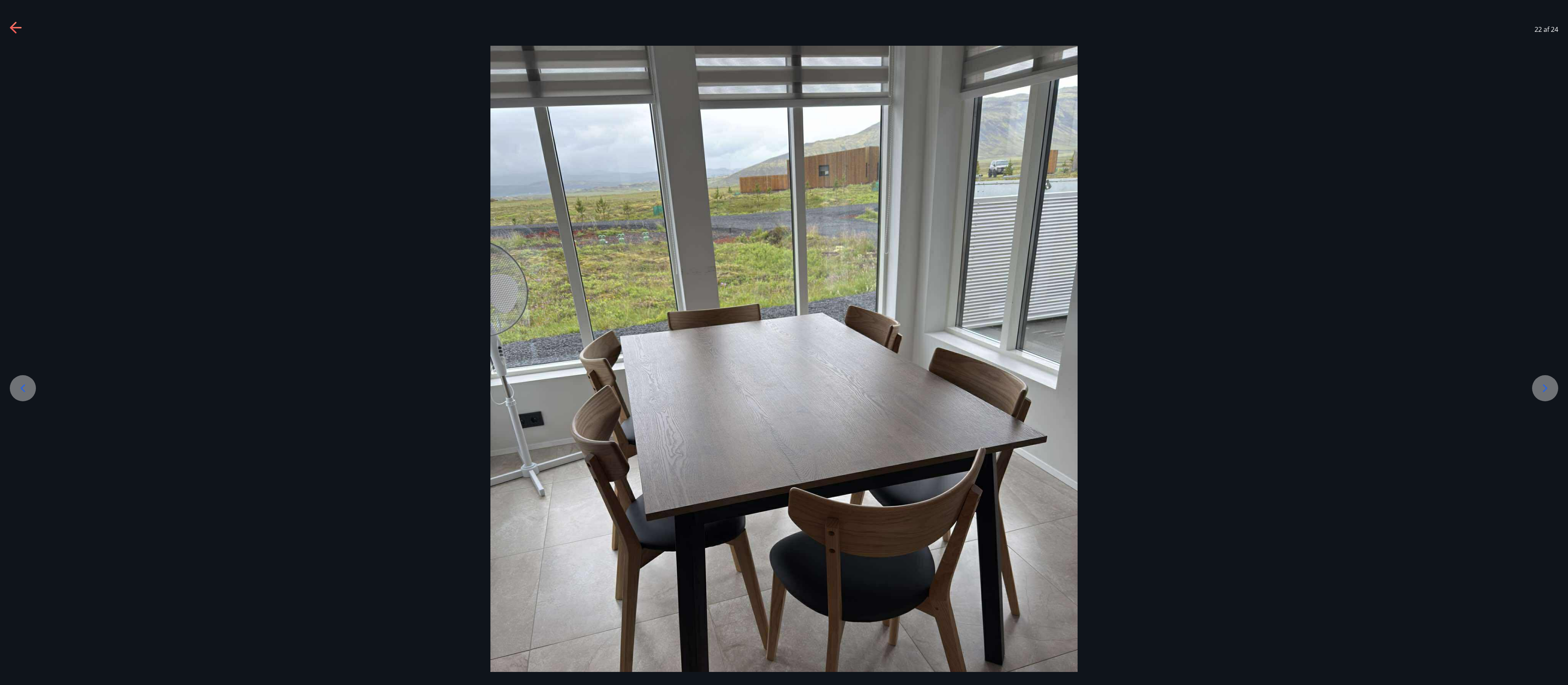 click 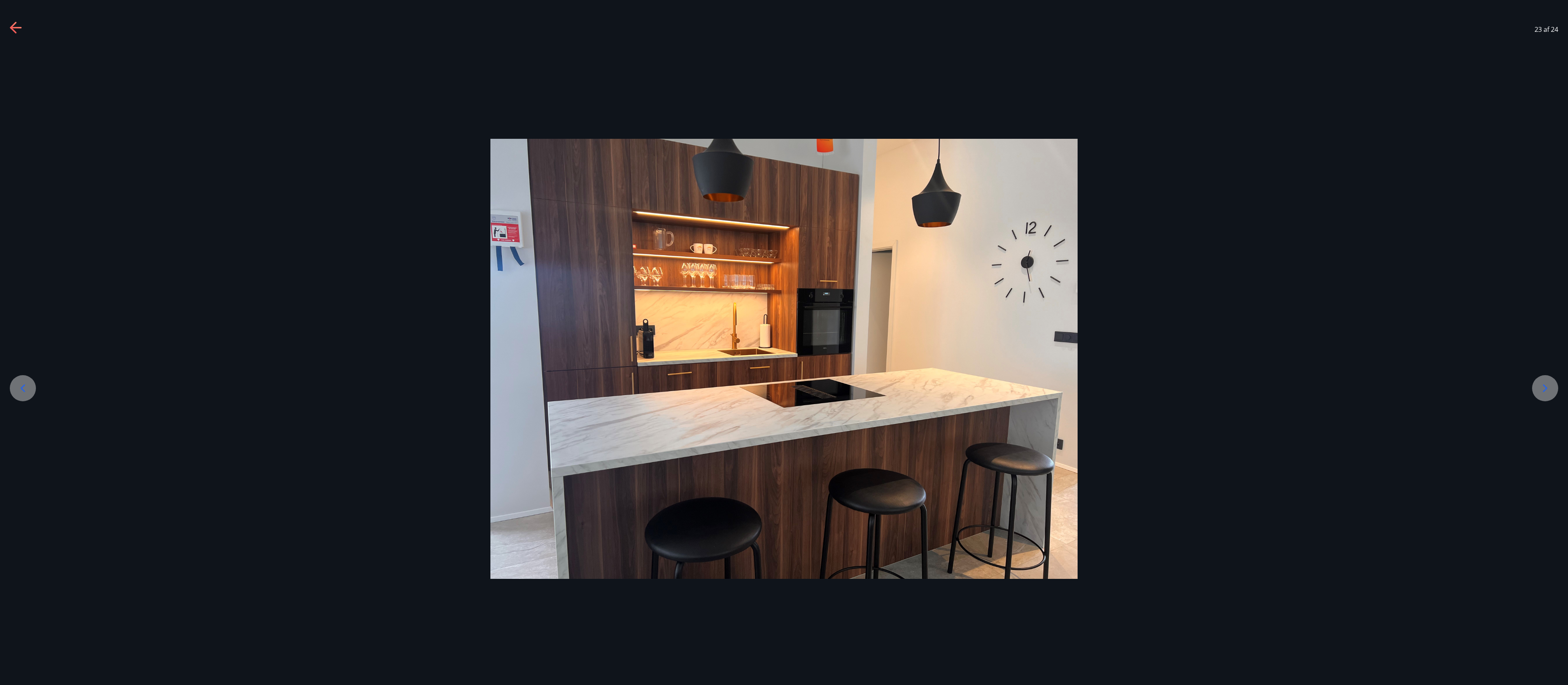 click 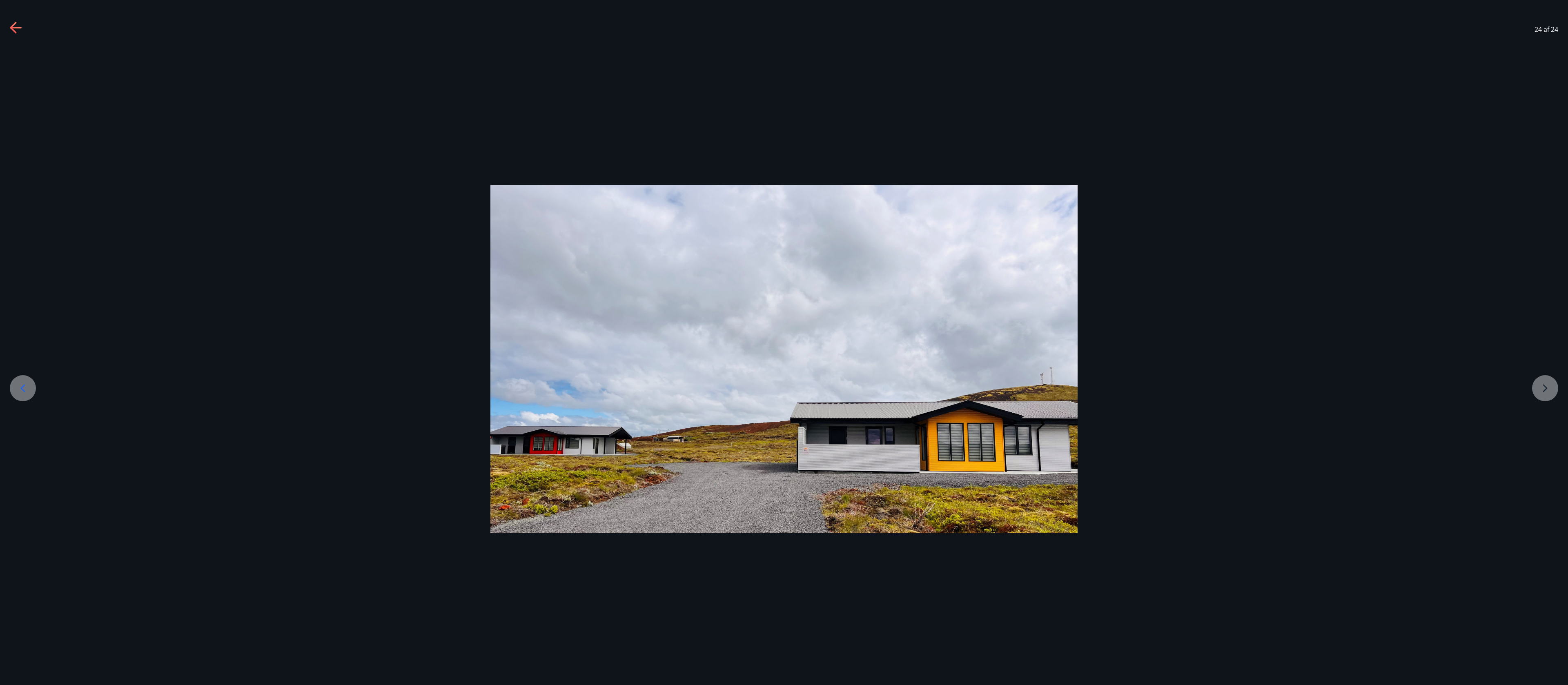 click at bounding box center [784, 359] 